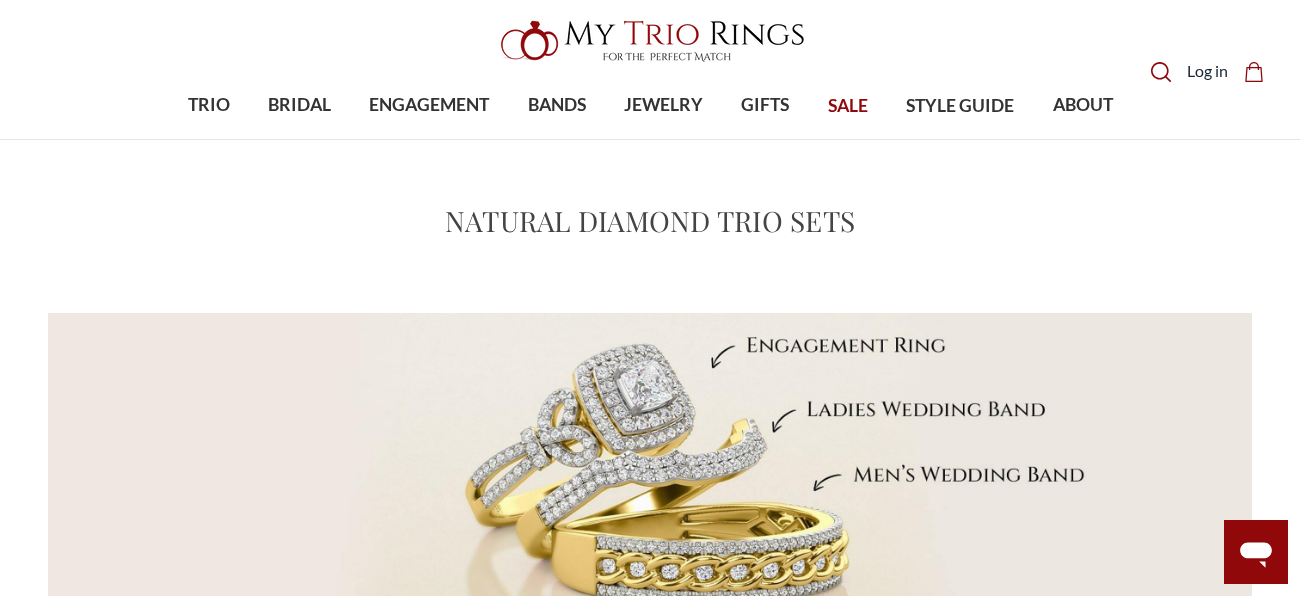 scroll, scrollTop: 199, scrollLeft: 0, axis: vertical 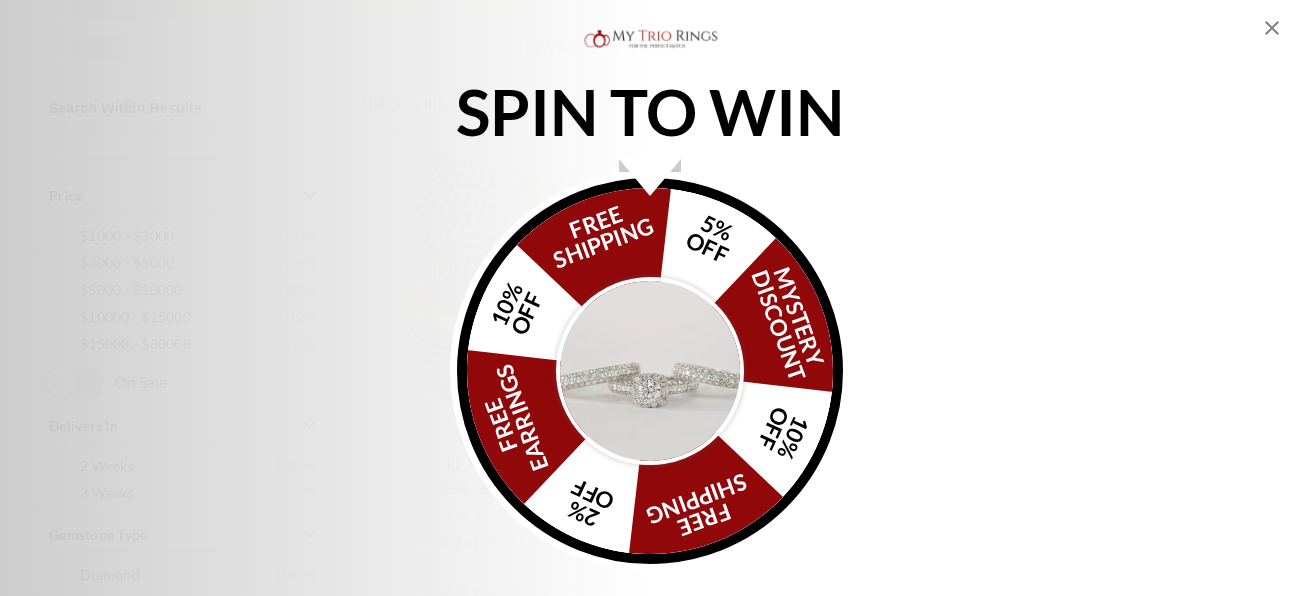 click on "FREE SHIPPING
5%   OFF
Mystery   Discount
10% OFF
FREE SHIPPING
2% OFF
FREE EARRINGS
10% OFF" at bounding box center [650, 371] 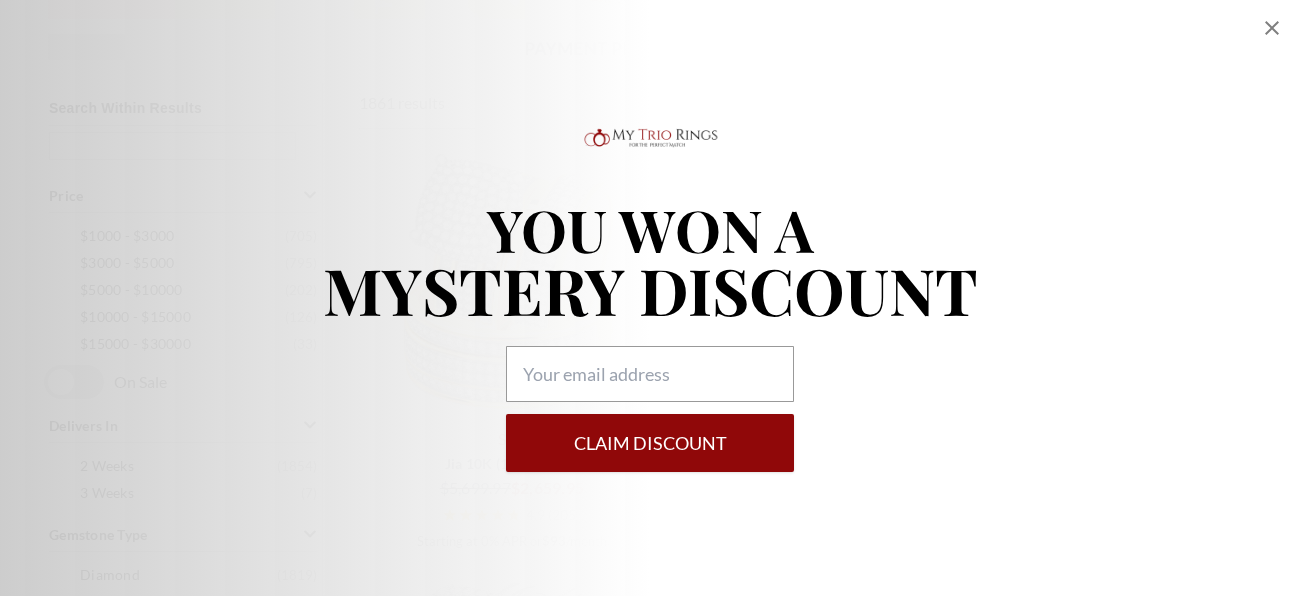 click on "YOU WON A" at bounding box center [650, 229] 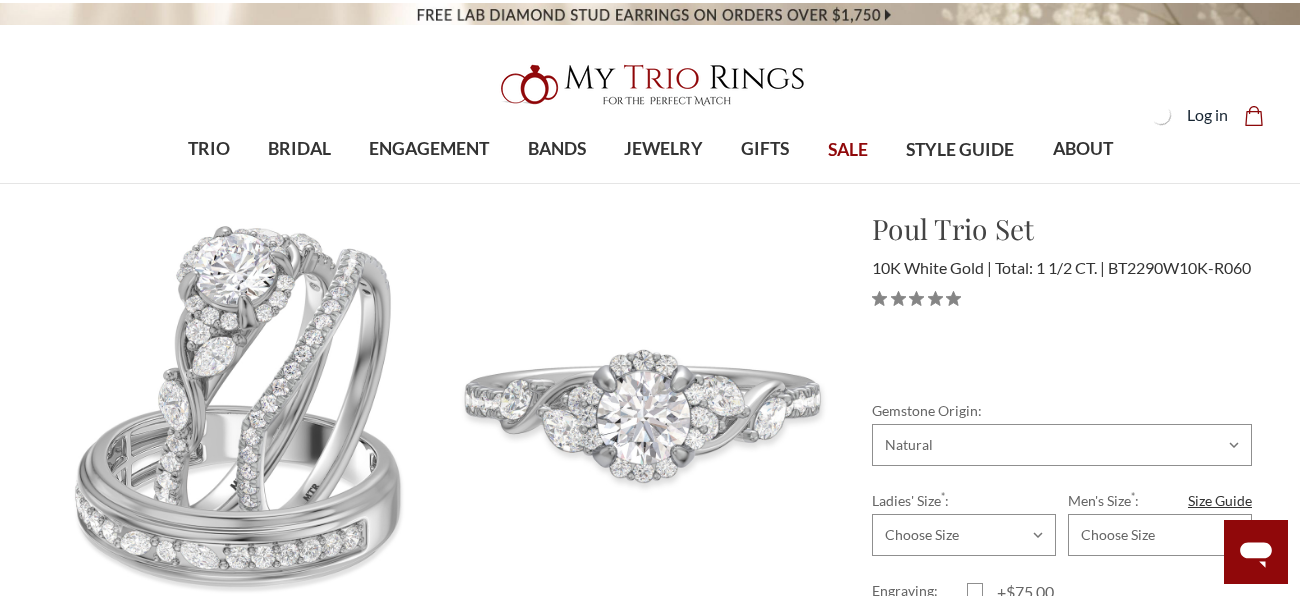 scroll, scrollTop: 0, scrollLeft: 0, axis: both 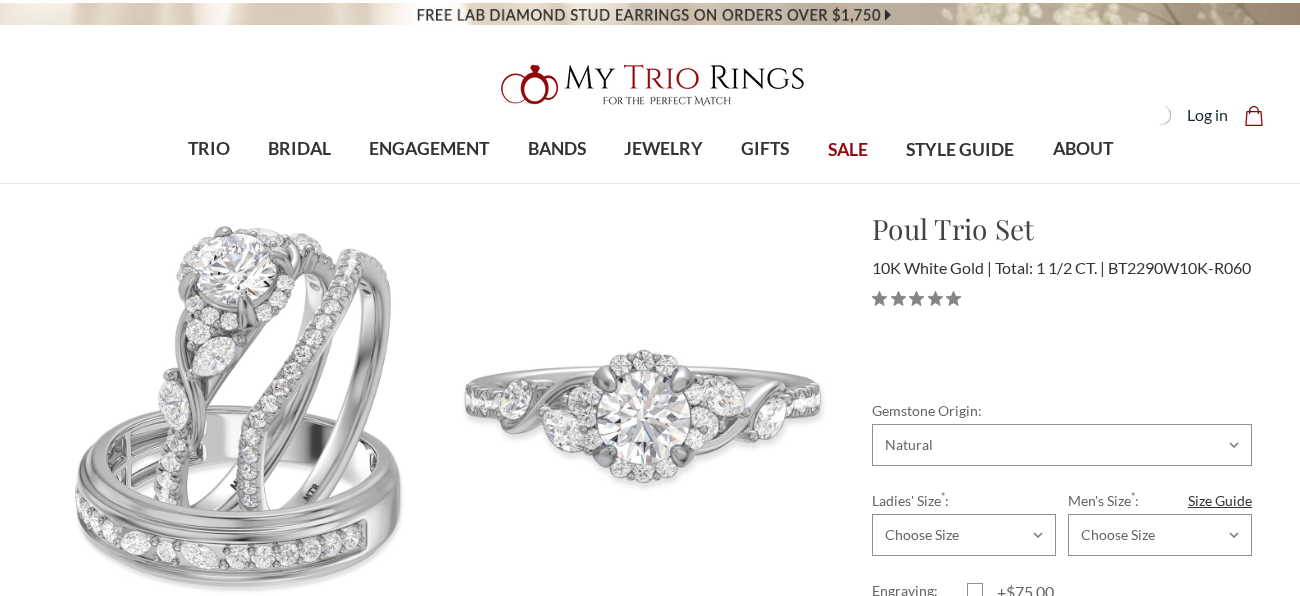 click on "10K  Gold
10K  Gold" at bounding box center [1062, 484] 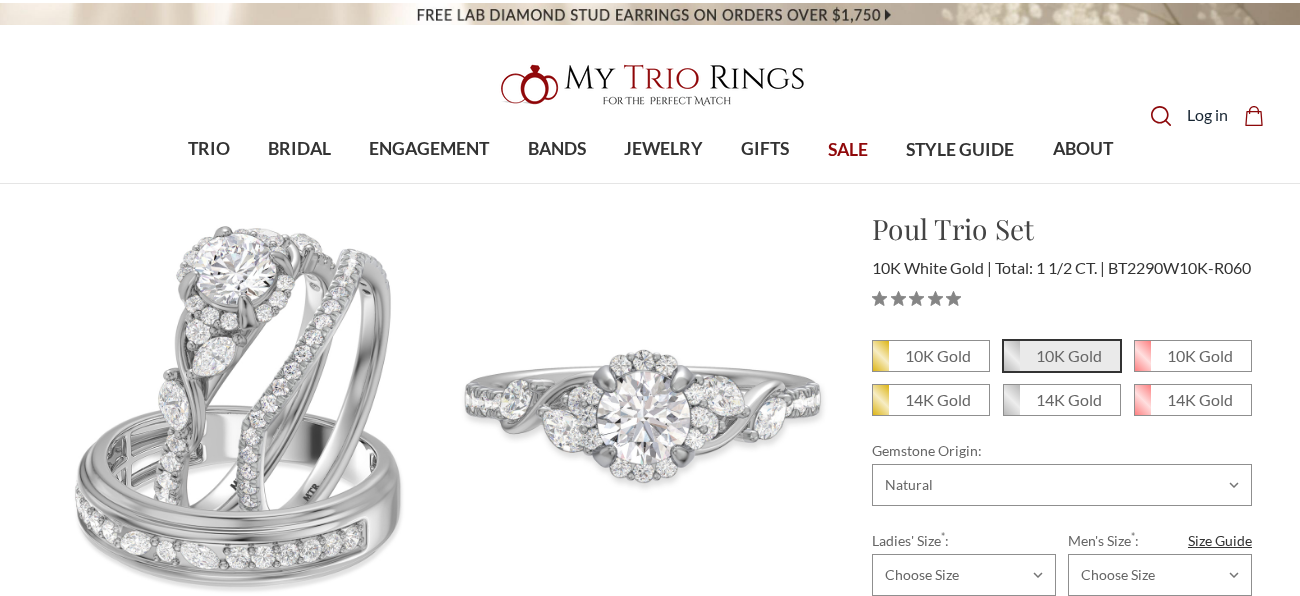 scroll, scrollTop: 0, scrollLeft: 0, axis: both 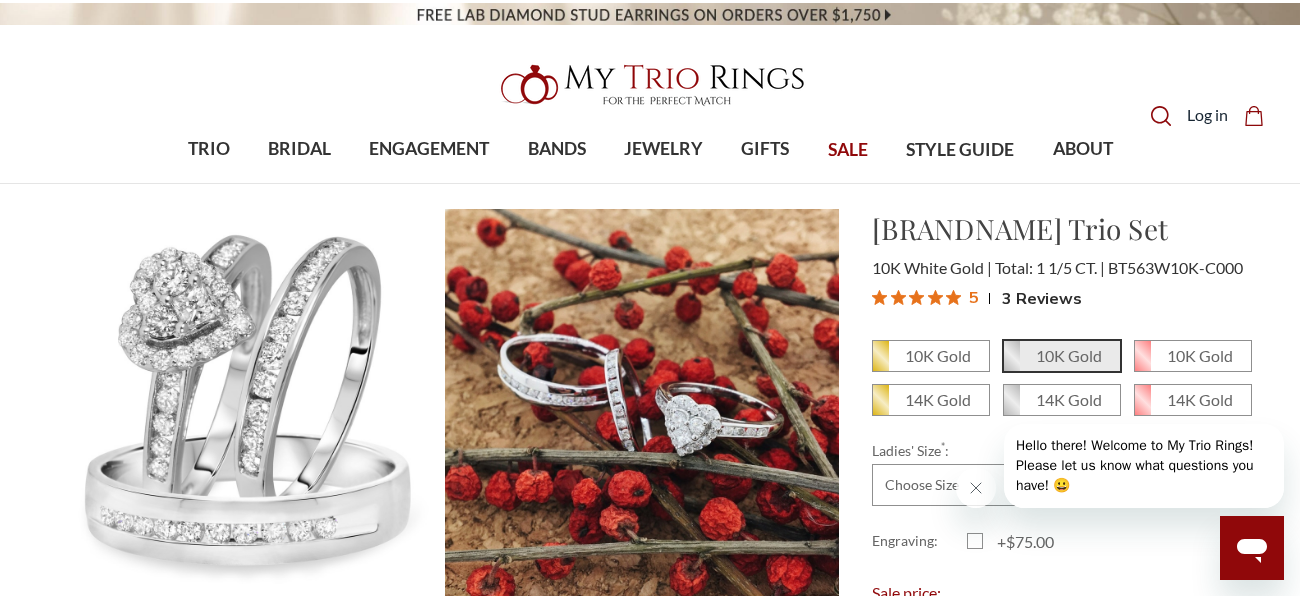 click on "Toggle menu
Compare" at bounding box center (650, 92) 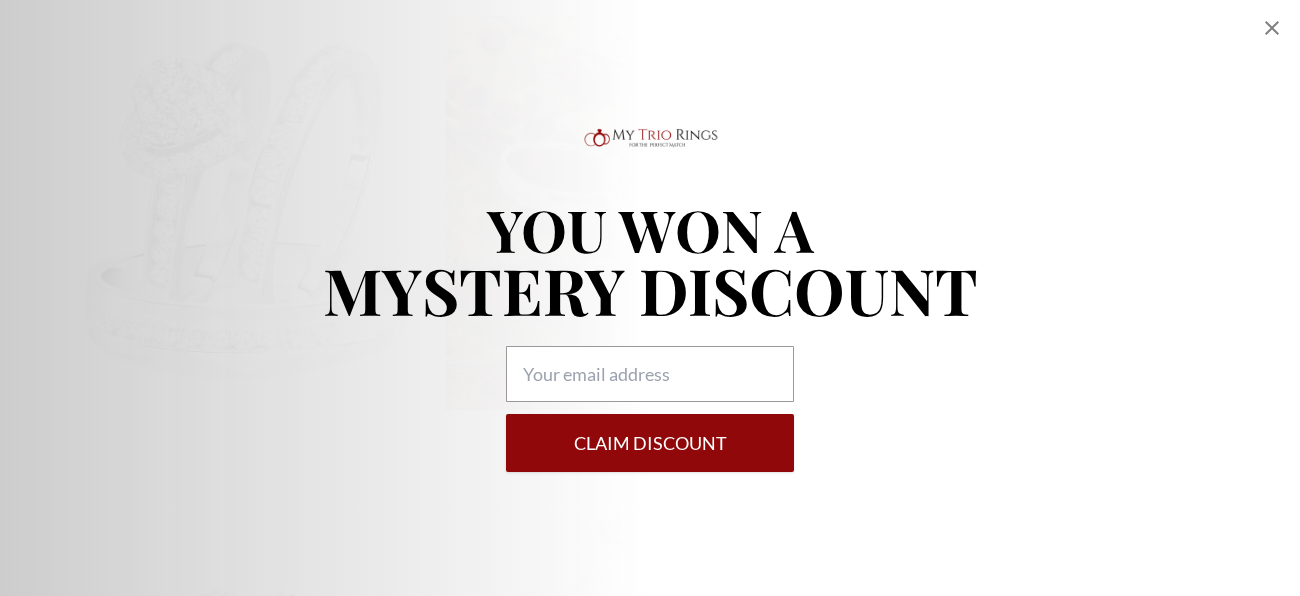 scroll, scrollTop: 199, scrollLeft: 0, axis: vertical 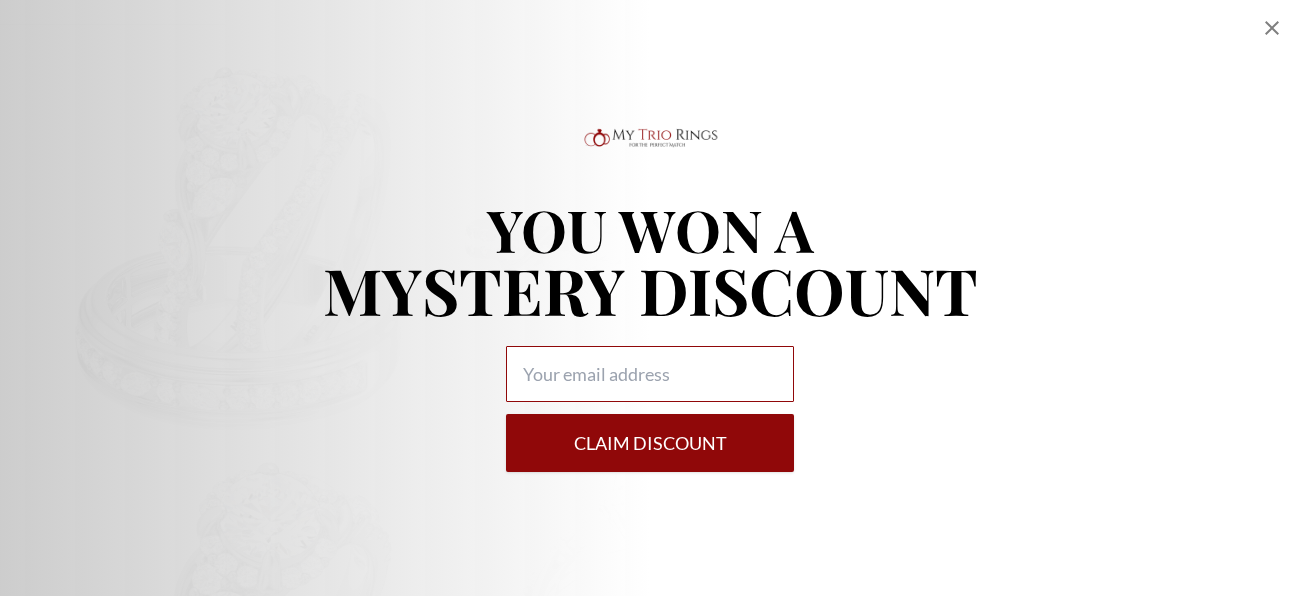 click at bounding box center [650, 374] 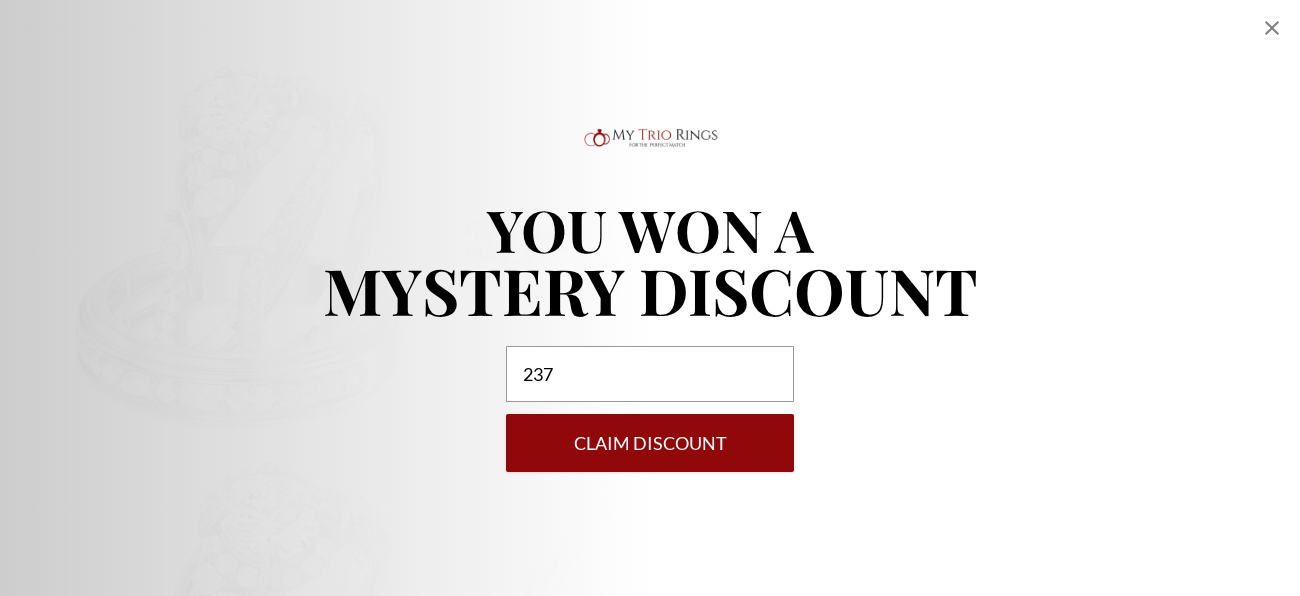 click on "Claim DISCOUNT" at bounding box center (650, 443) 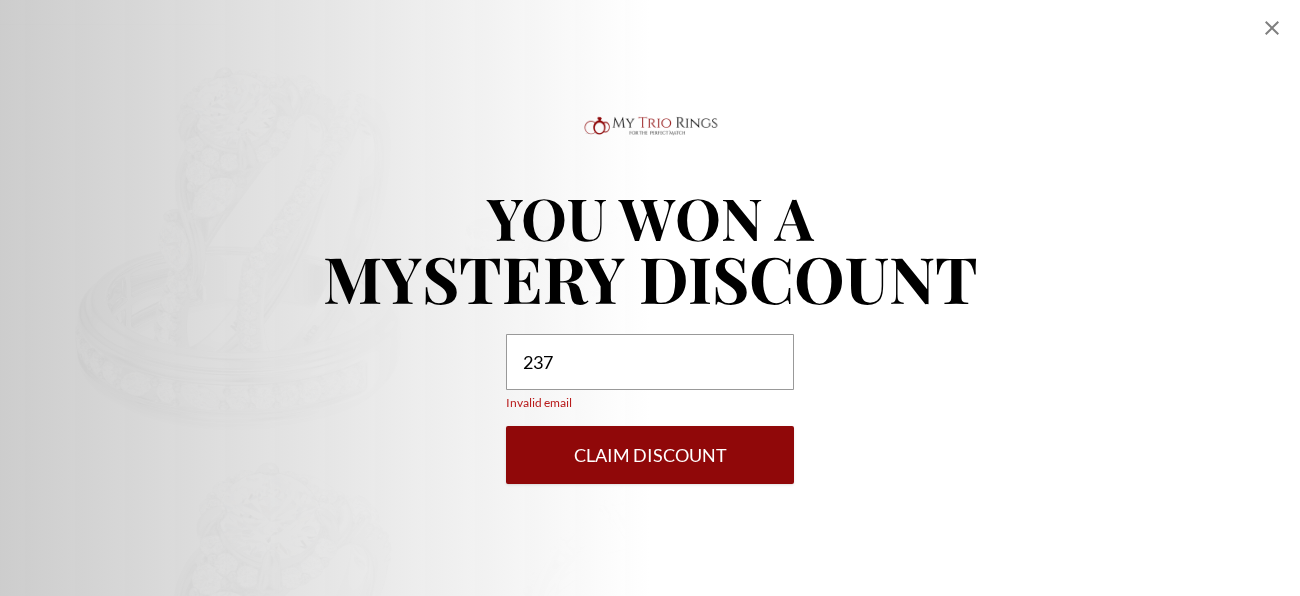 click on "Claim DISCOUNT" at bounding box center [650, 455] 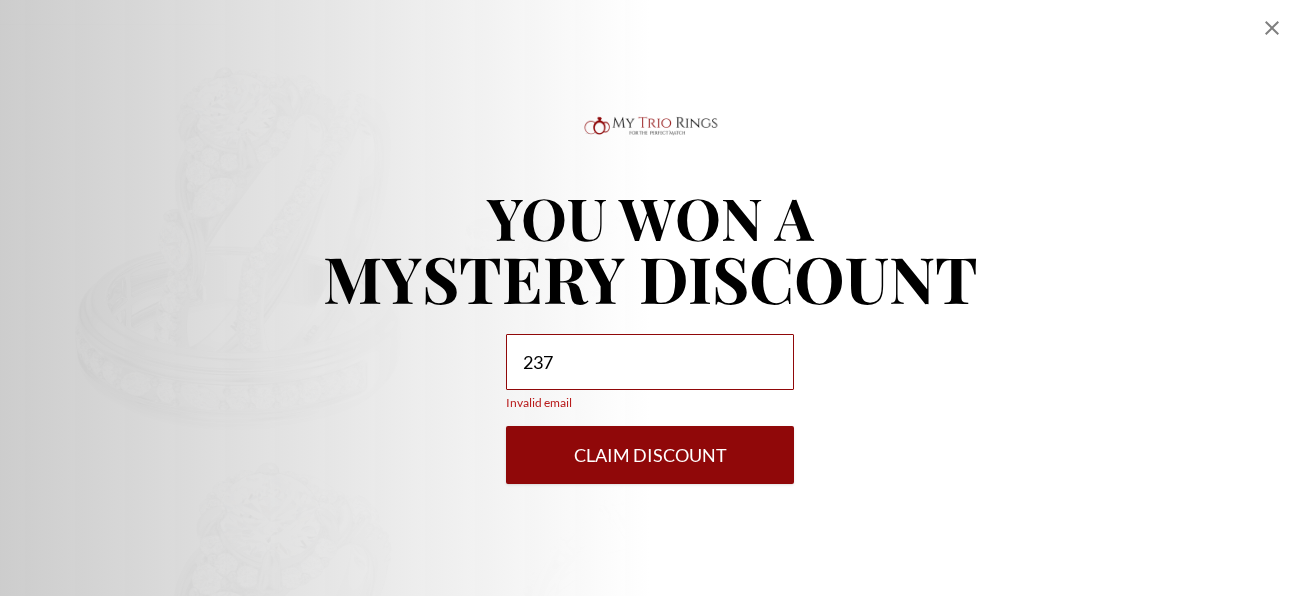 click on "237" at bounding box center (650, 362) 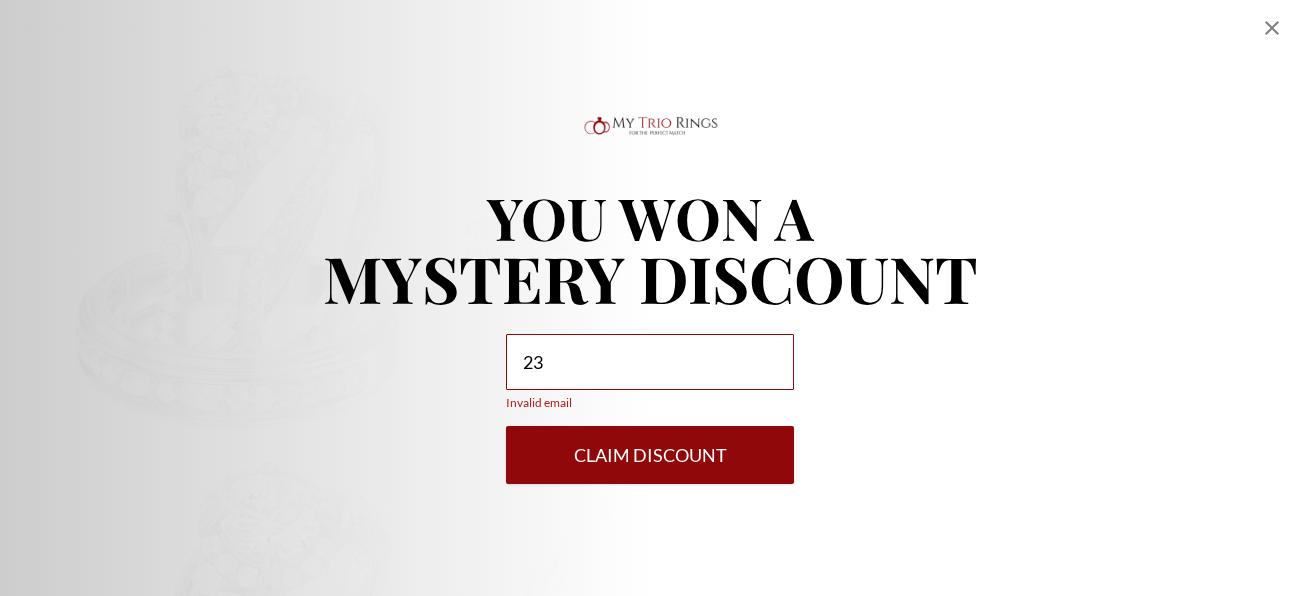 type on "2" 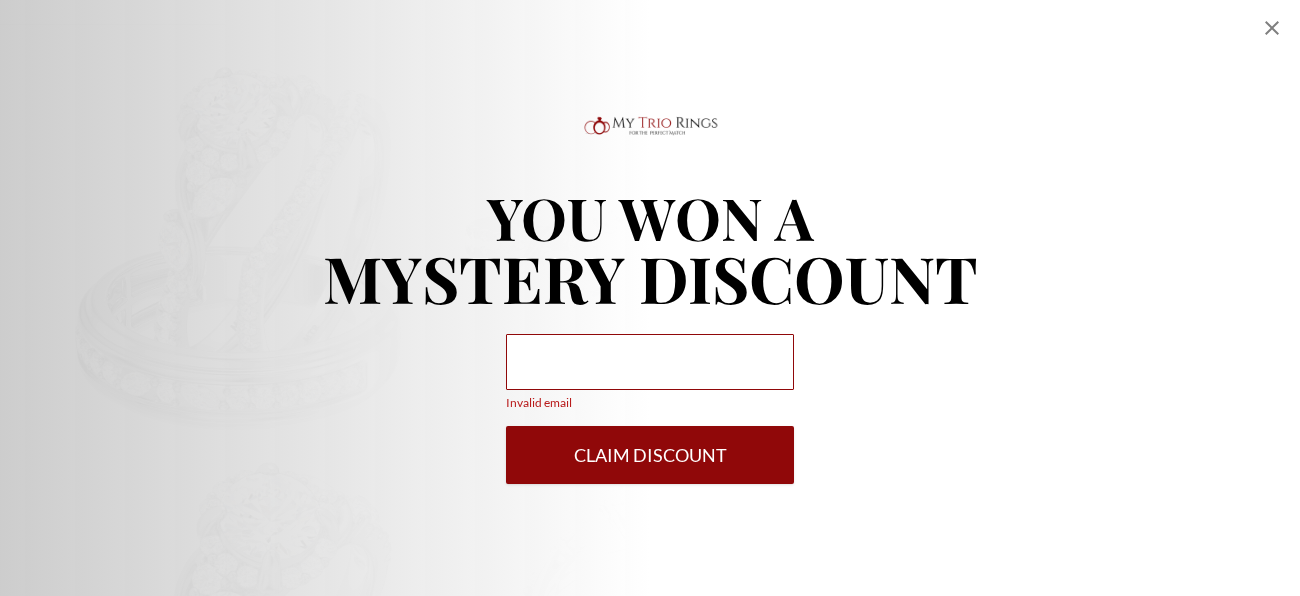 click on "Invalid email" at bounding box center (650, 362) 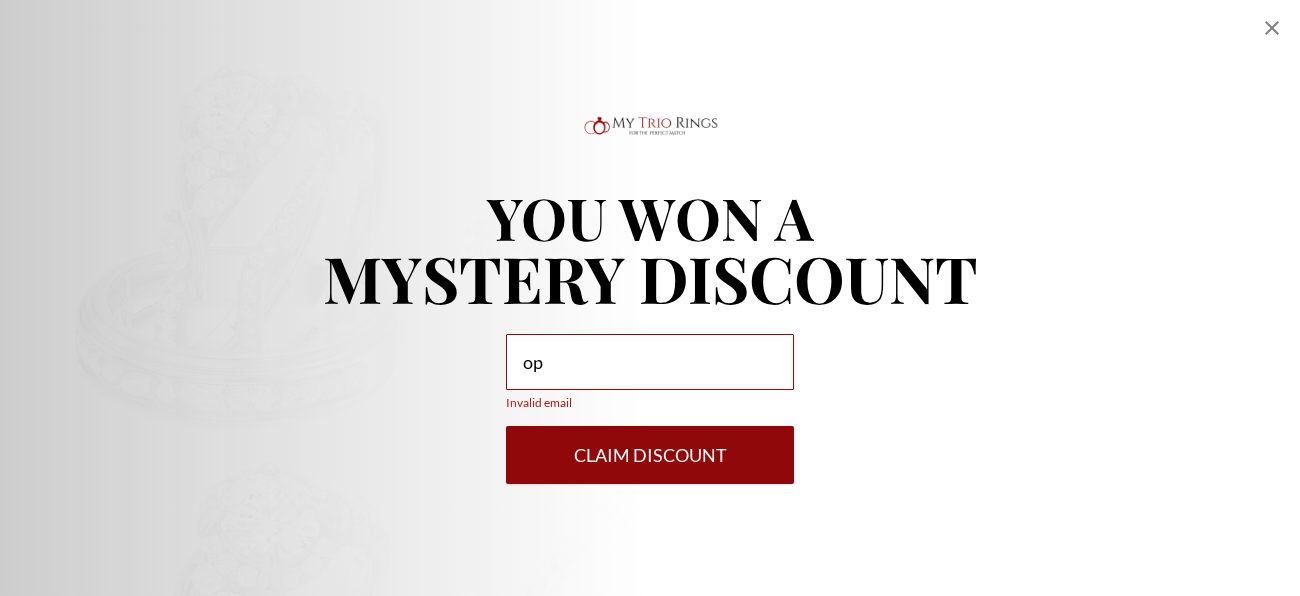 type on "o" 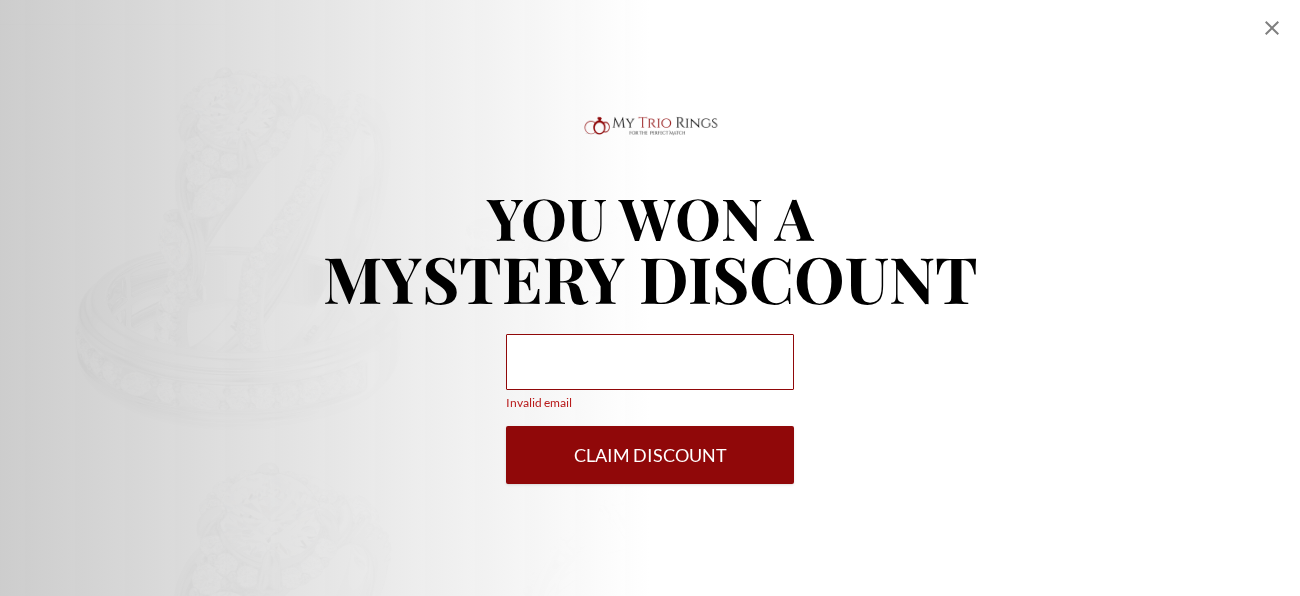 type on "1" 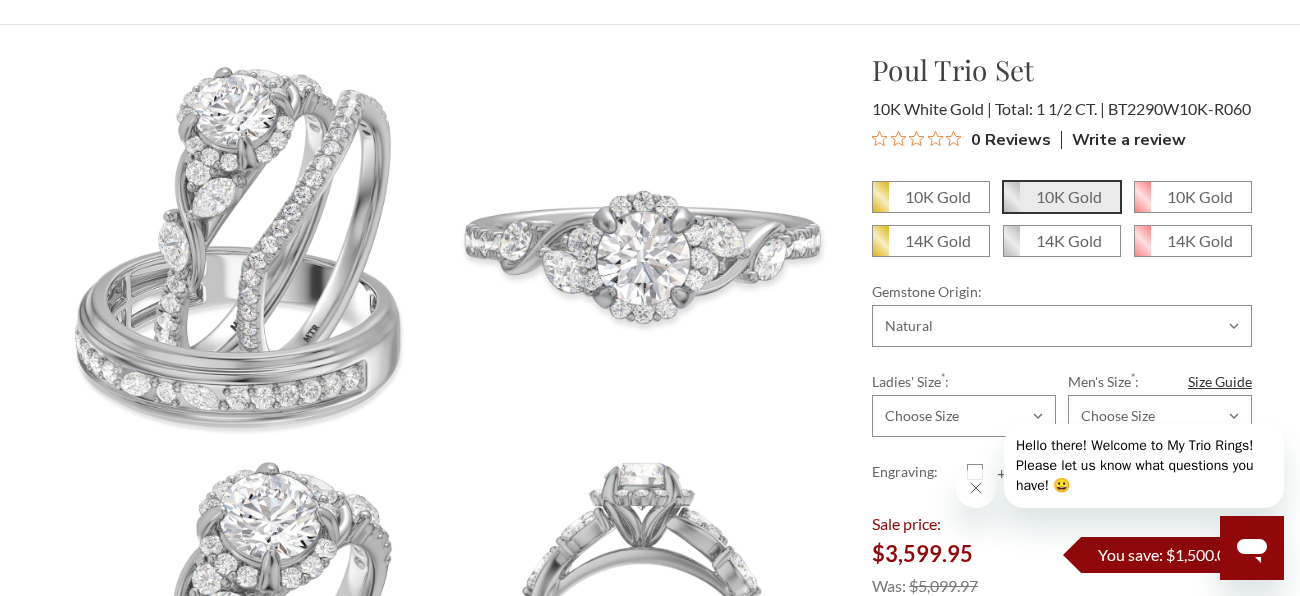 click on "10K  Gold" at bounding box center [1069, 196] 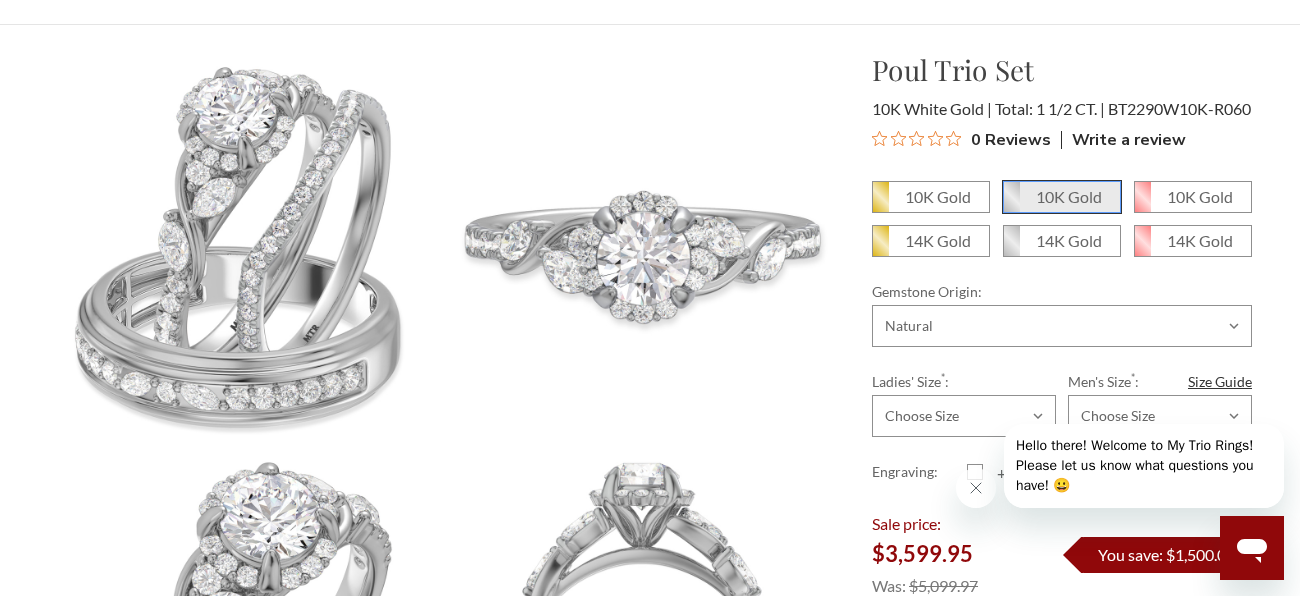 click on "10K  Gold" at bounding box center [1011, 204] 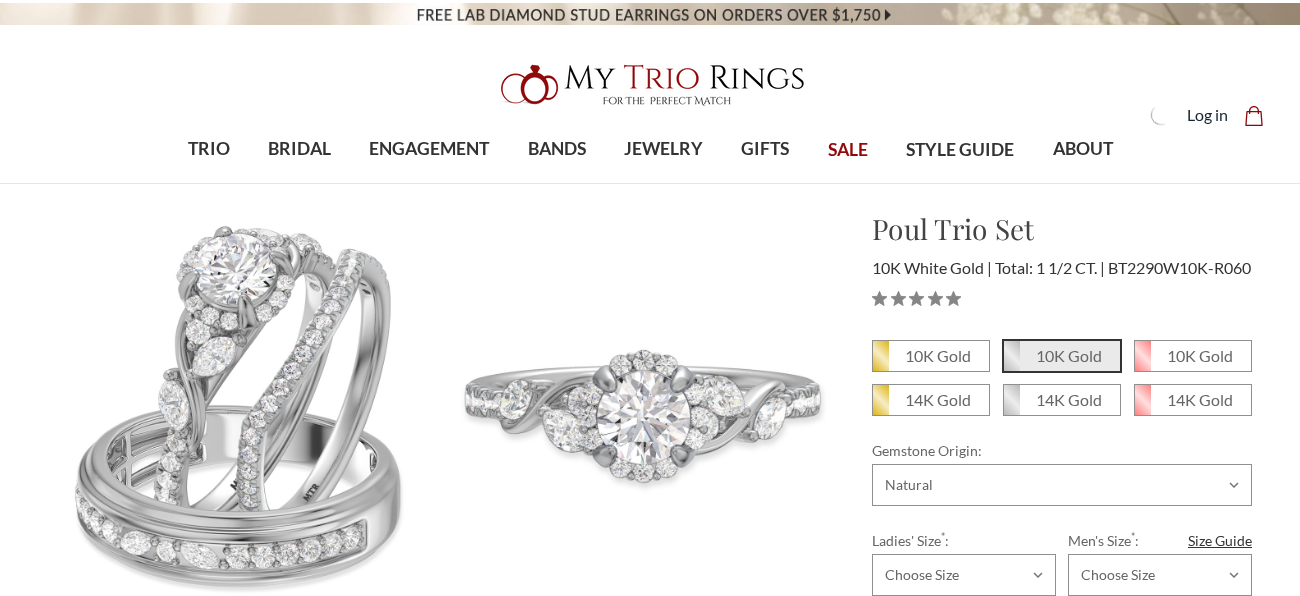 scroll, scrollTop: 0, scrollLeft: 0, axis: both 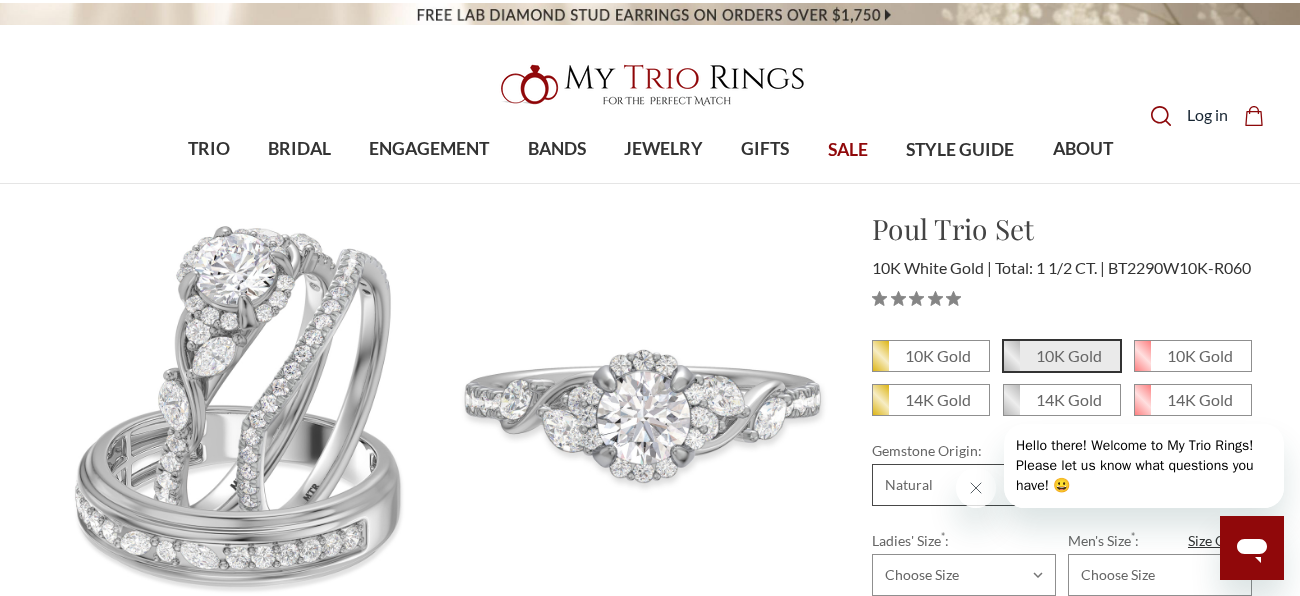select on "20169288" 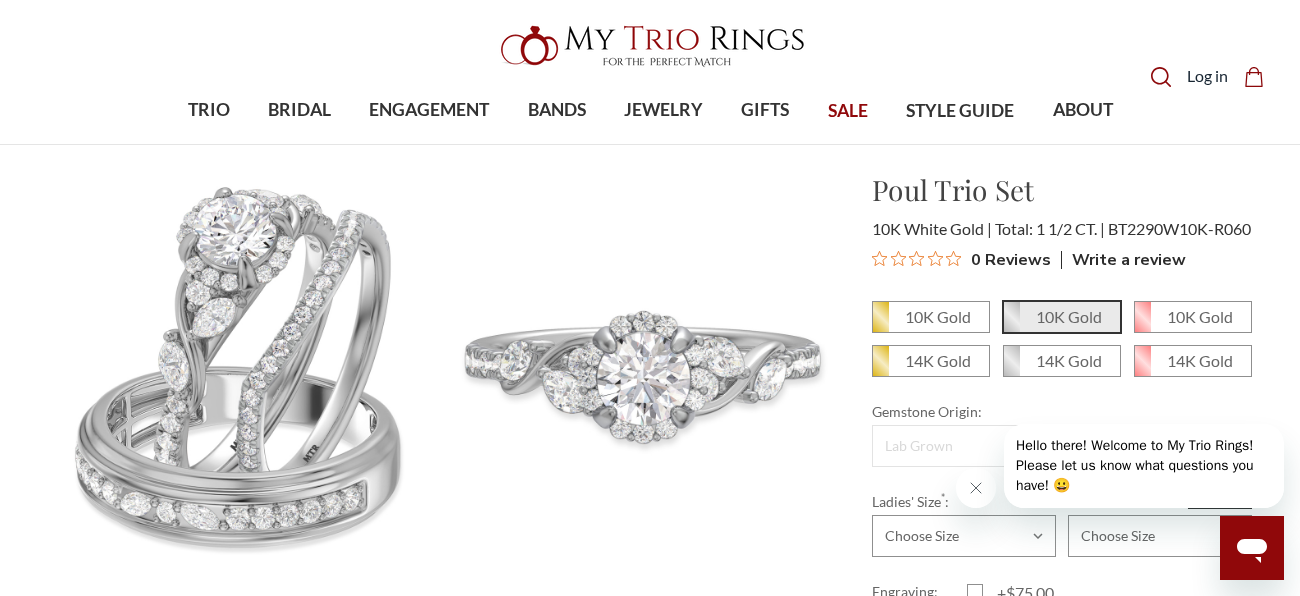 scroll, scrollTop: 77, scrollLeft: 0, axis: vertical 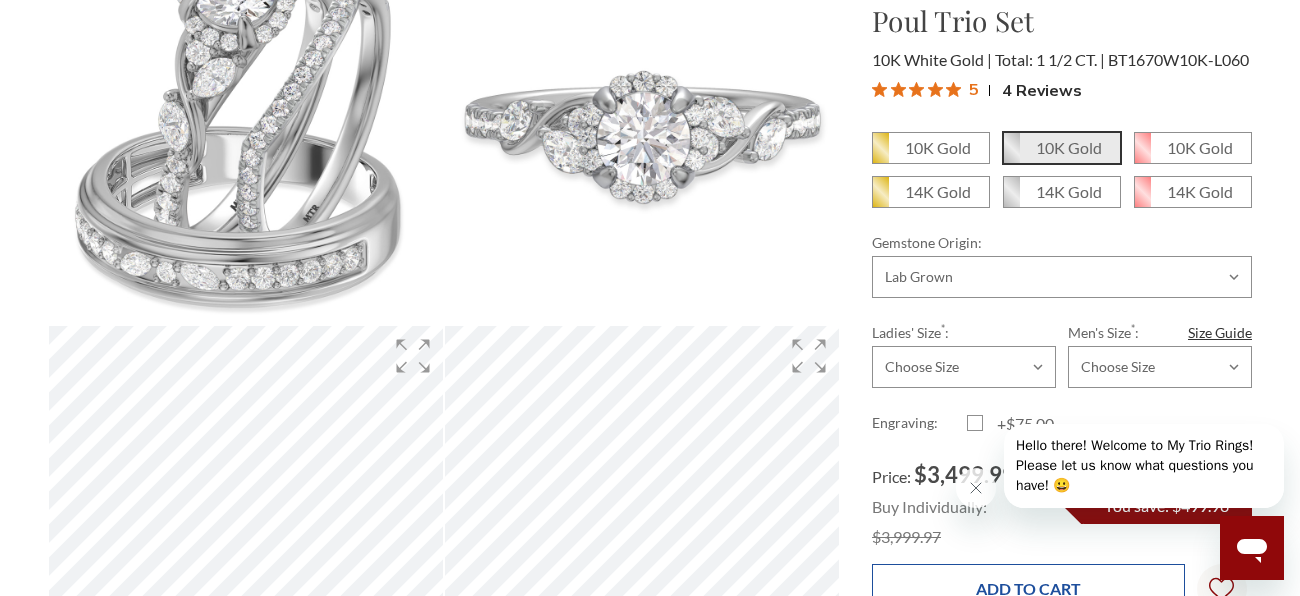 click on "Add to Cart" at bounding box center (1028, 588) 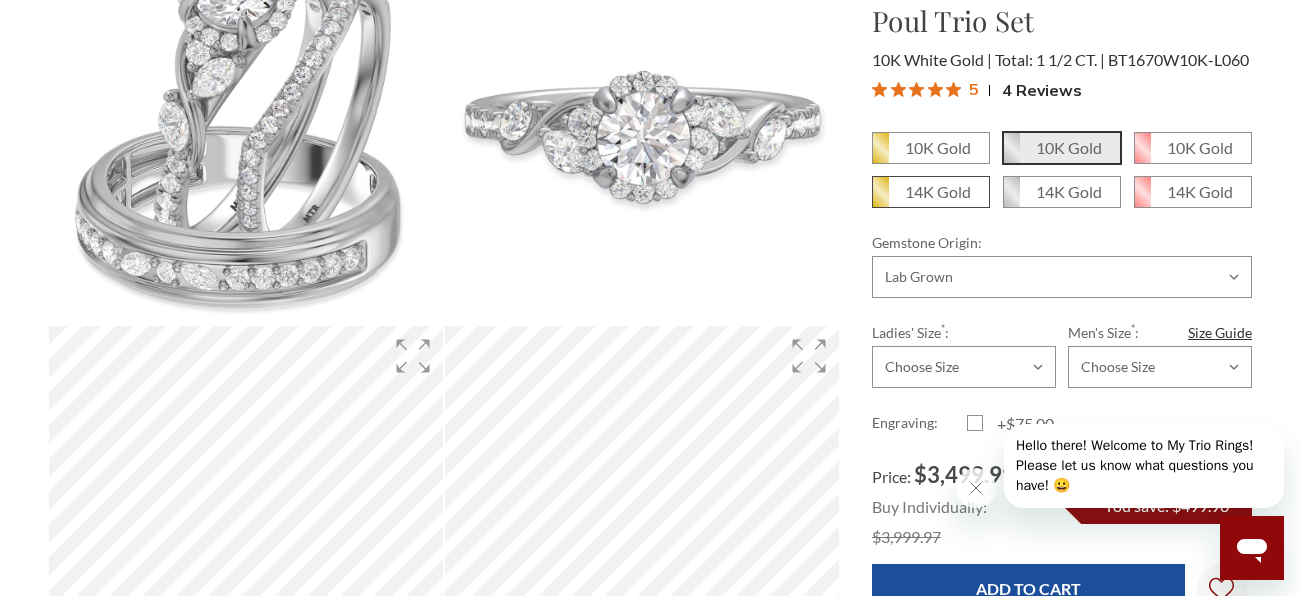 click on "14K  Gold" at bounding box center (931, 192) 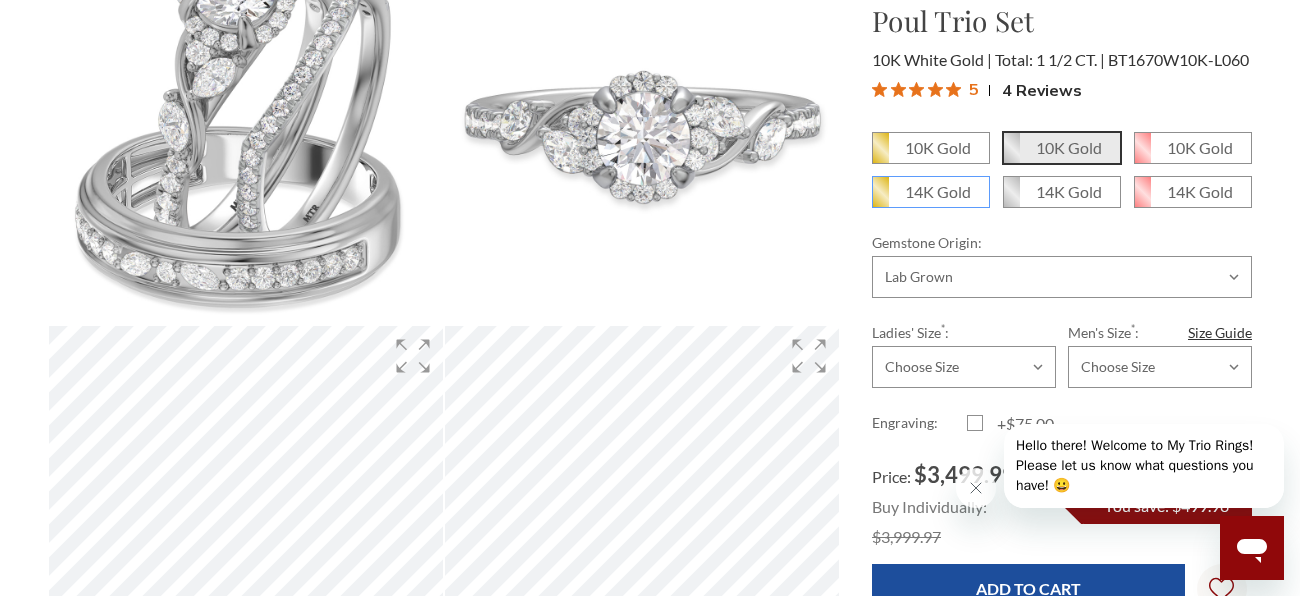 click on "14K  Gold" at bounding box center [880, 199] 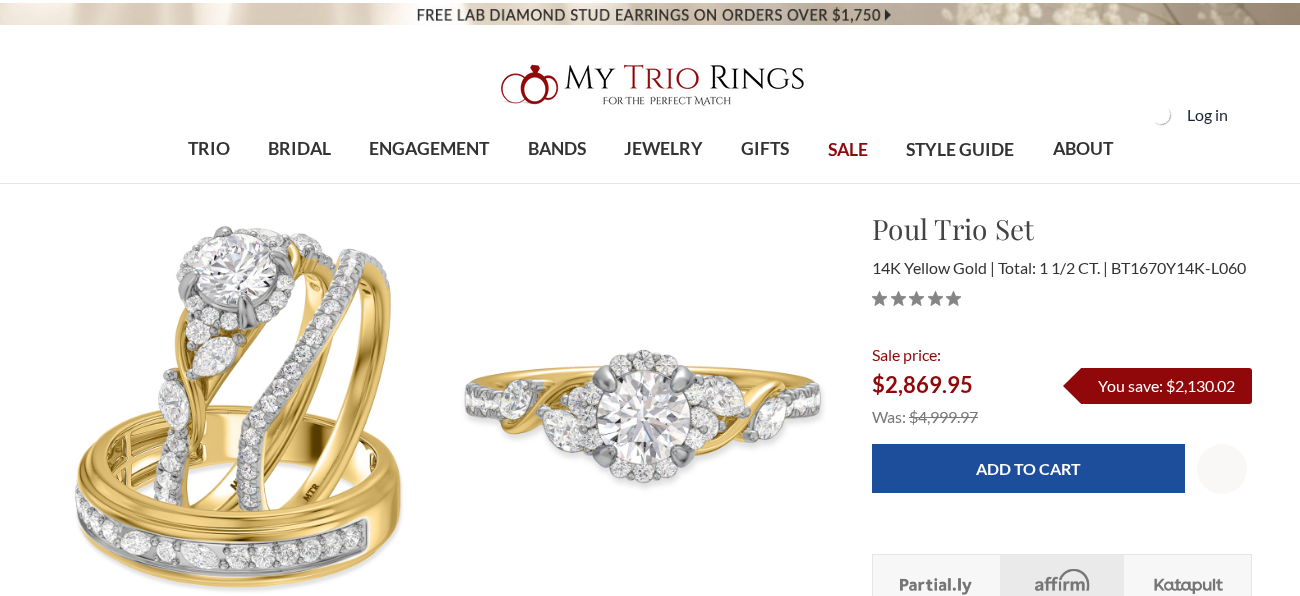 scroll, scrollTop: 0, scrollLeft: 0, axis: both 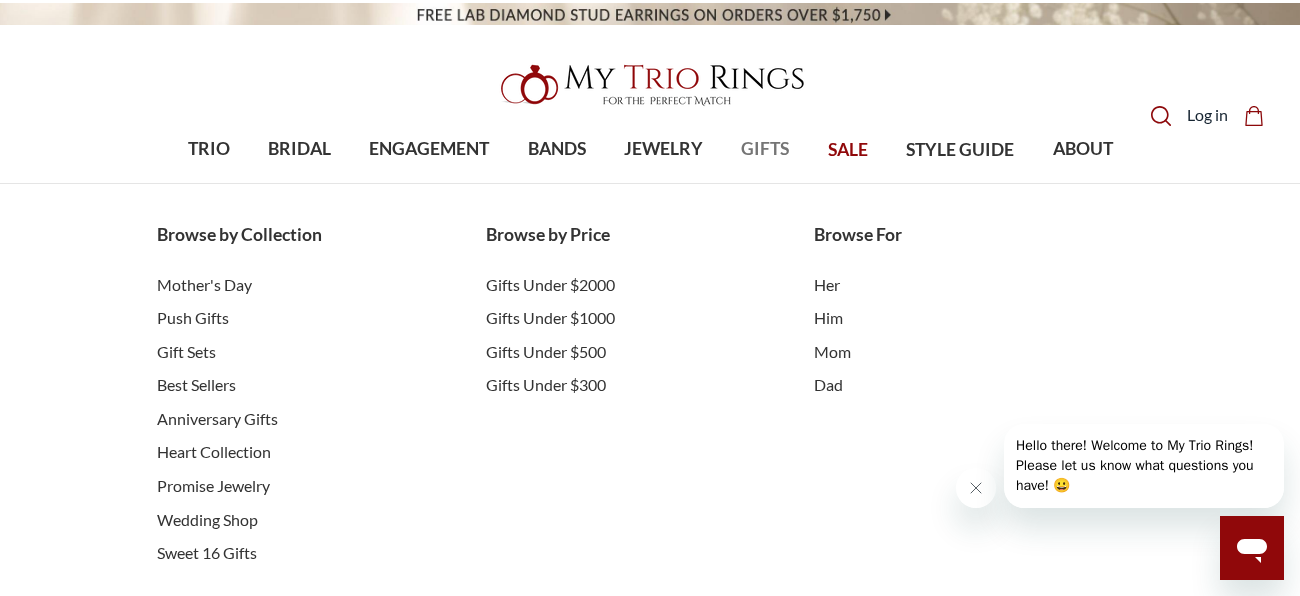 click on "GIFTS" at bounding box center (765, 149) 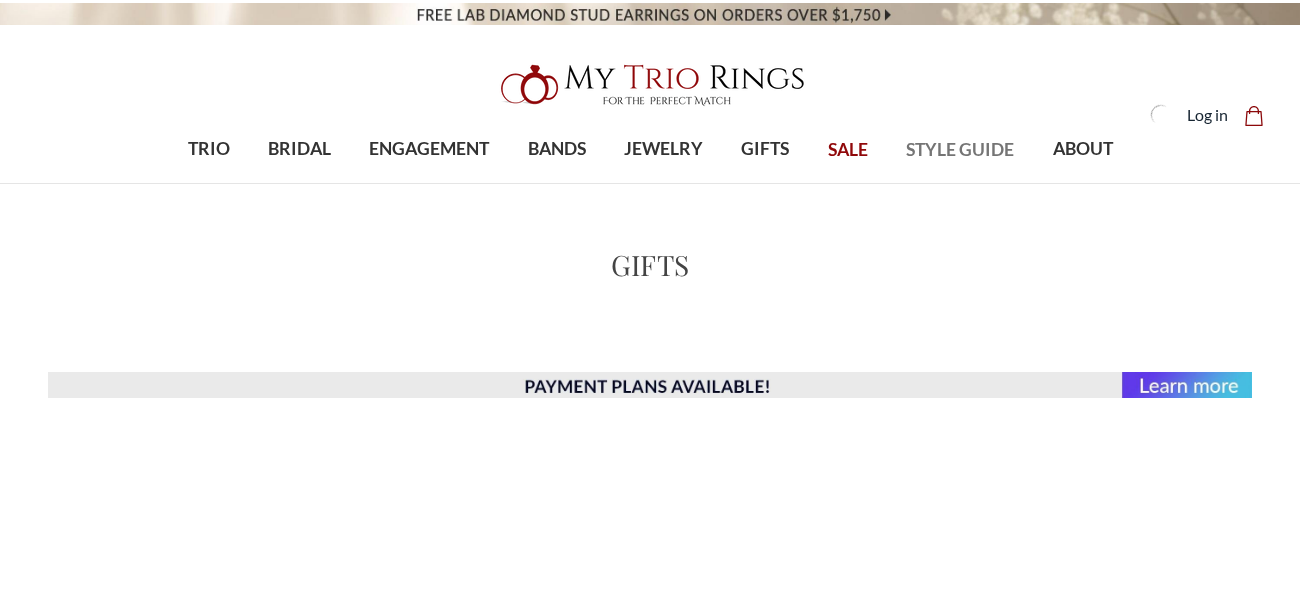 scroll, scrollTop: 0, scrollLeft: 0, axis: both 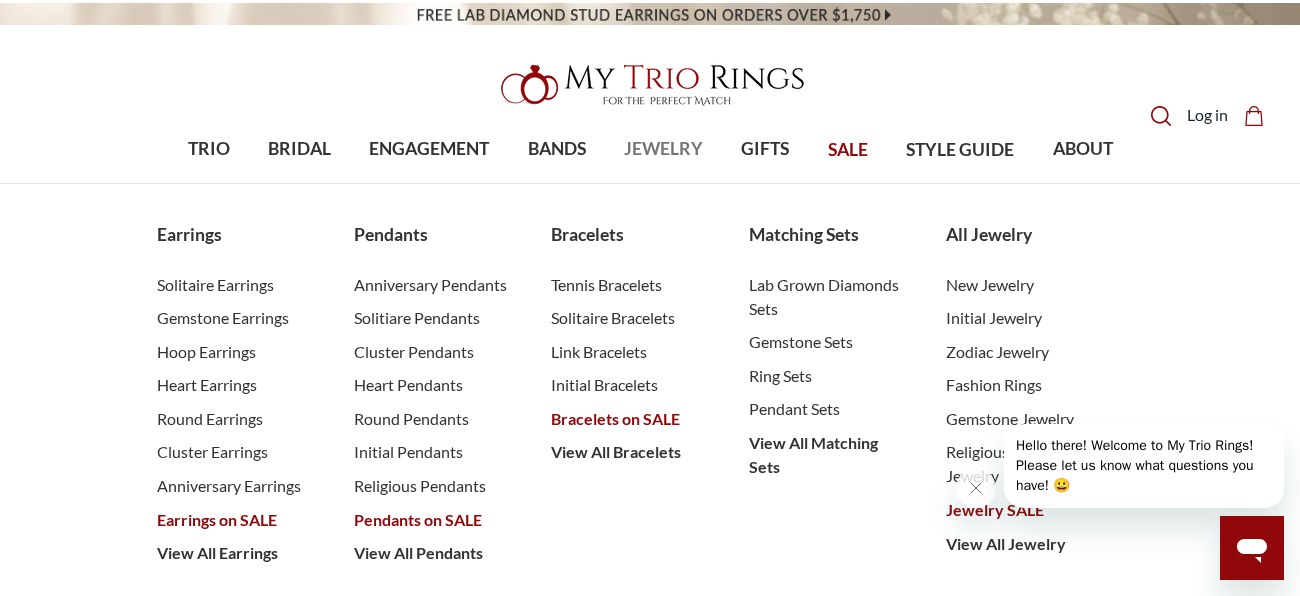 click on "JEWELRY" at bounding box center (663, 149) 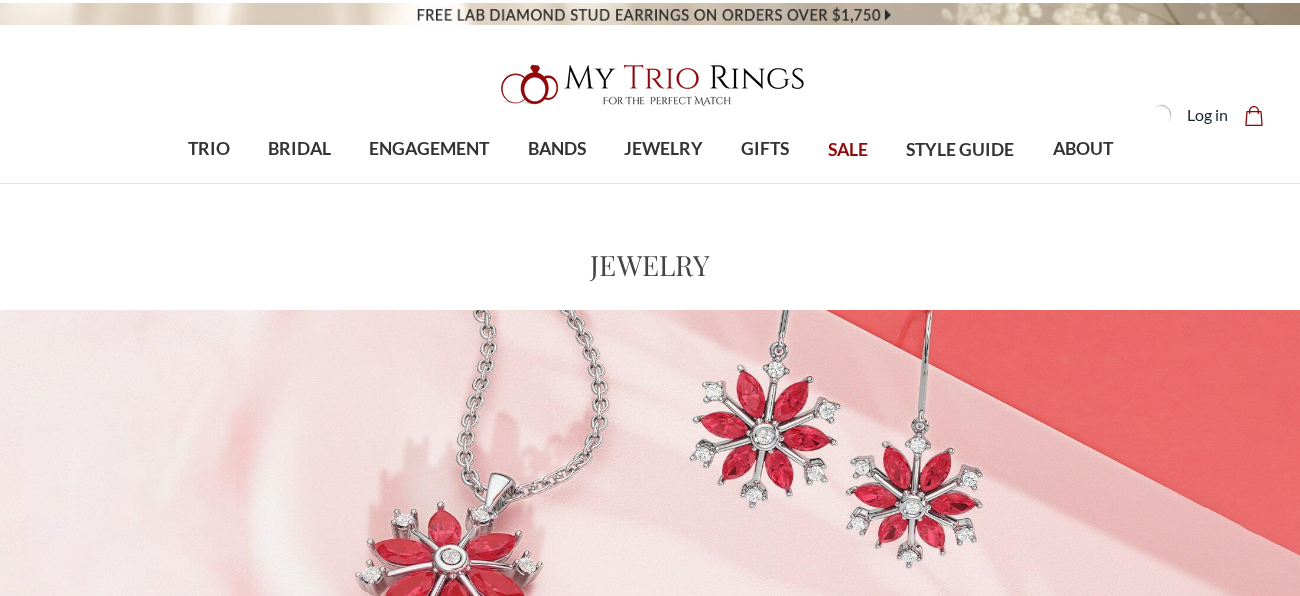 scroll, scrollTop: 0, scrollLeft: 0, axis: both 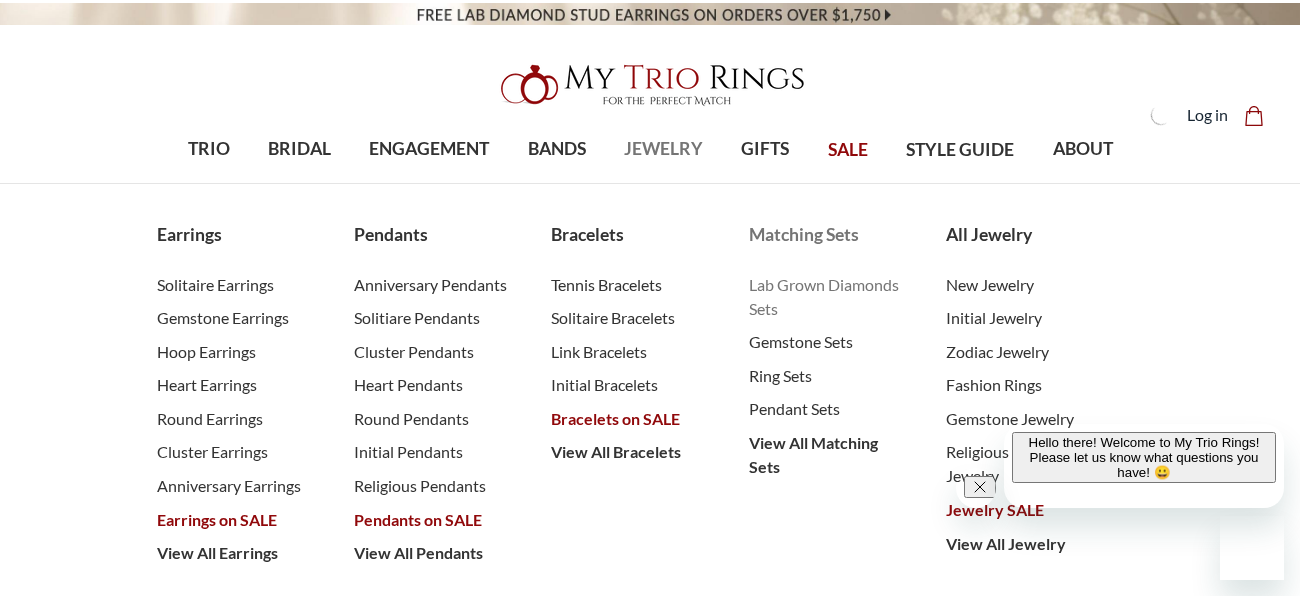 click on "Lab Grown Diamonds Sets" at bounding box center (827, 297) 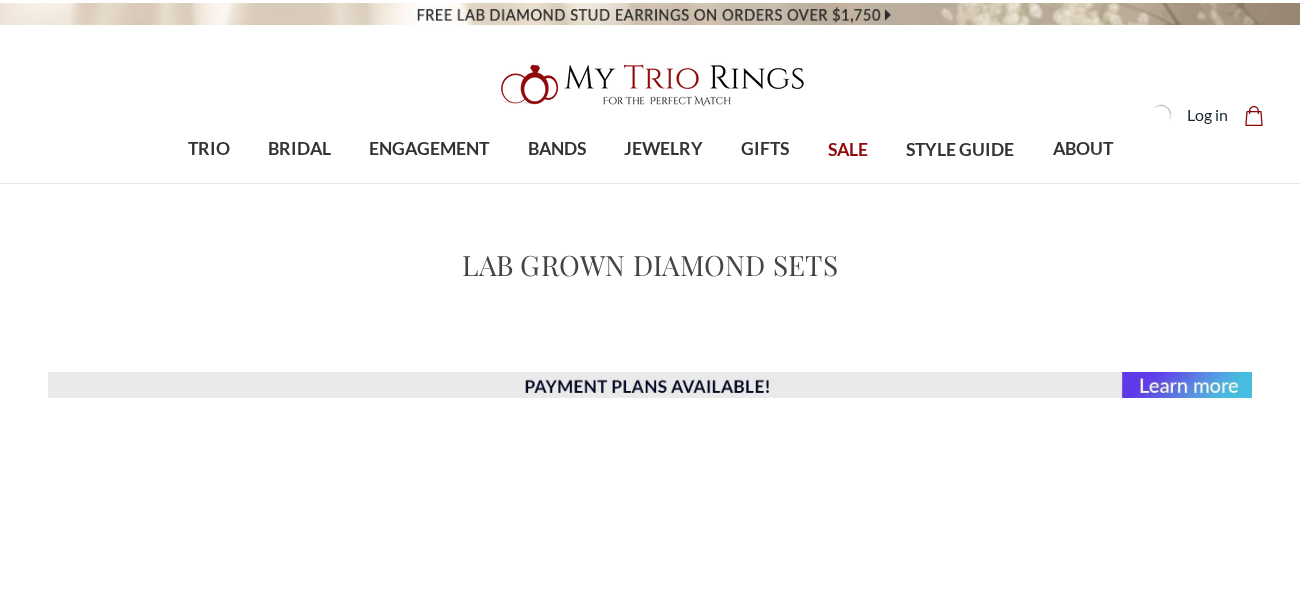 scroll, scrollTop: 0, scrollLeft: 0, axis: both 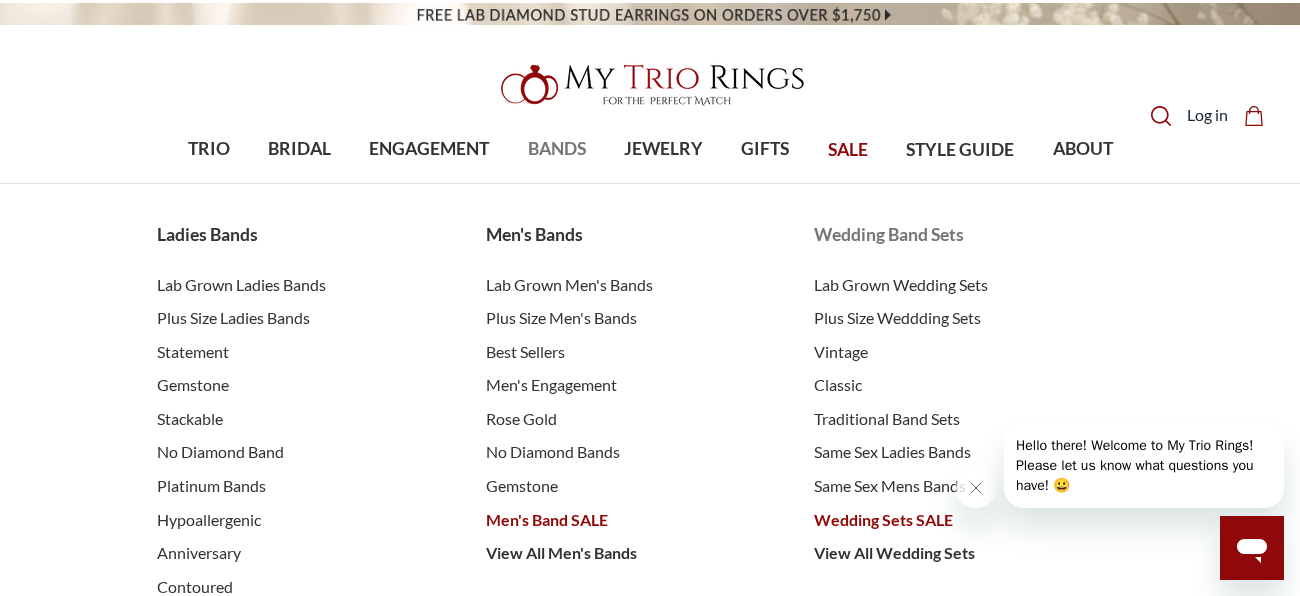 click on "Plus Size Weddding Sets" at bounding box center (958, 318) 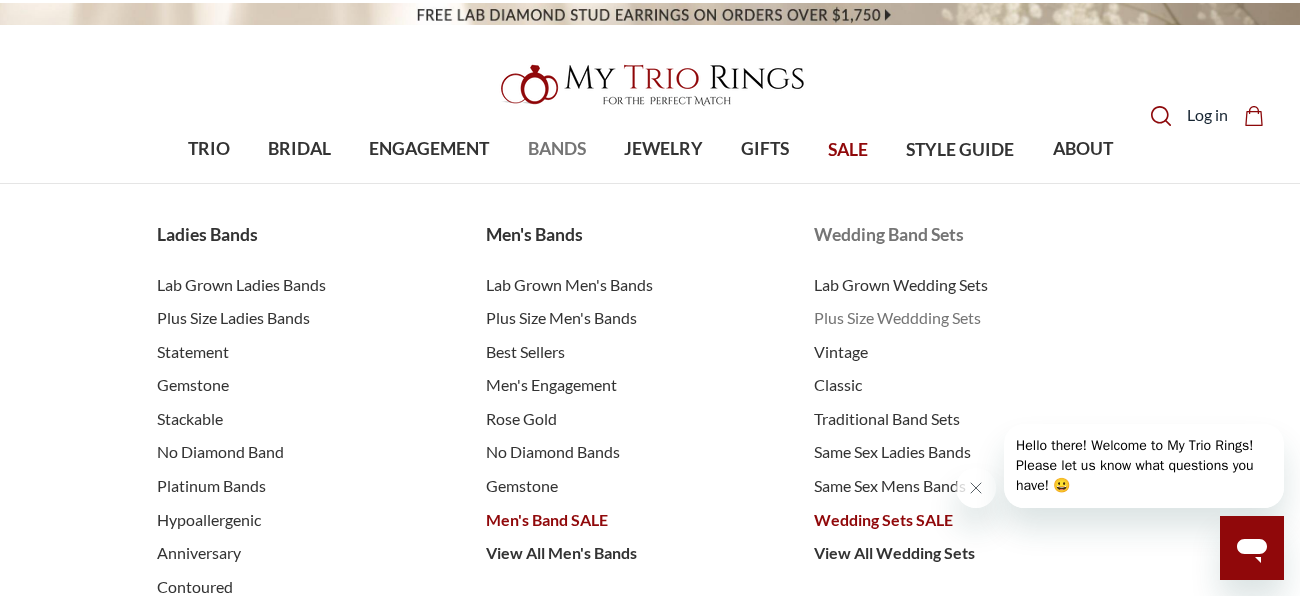 click on "Plus Size Weddding Sets" at bounding box center (958, 318) 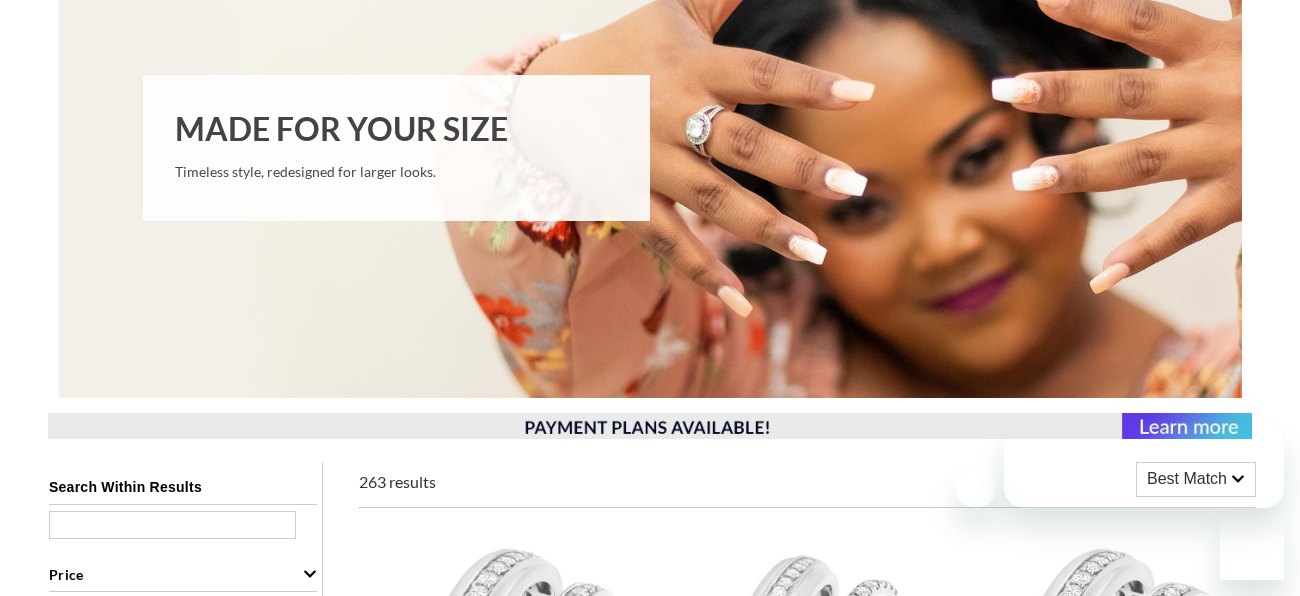 scroll, scrollTop: 559, scrollLeft: 0, axis: vertical 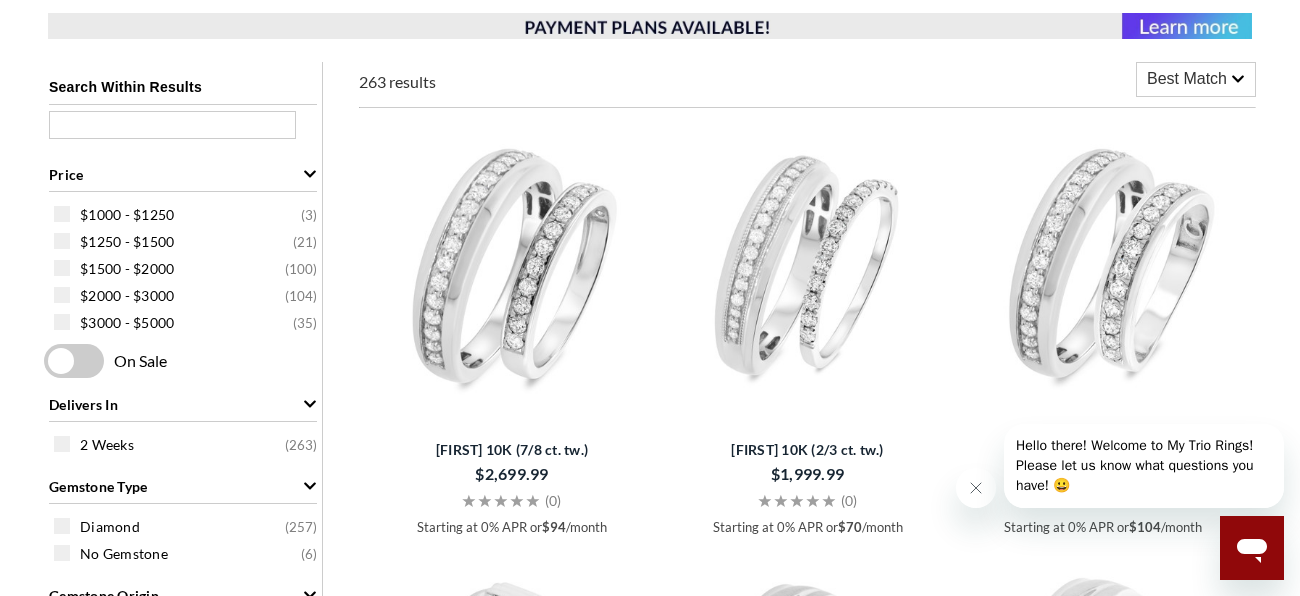 click on "$1,999.99" at bounding box center [808, 474] 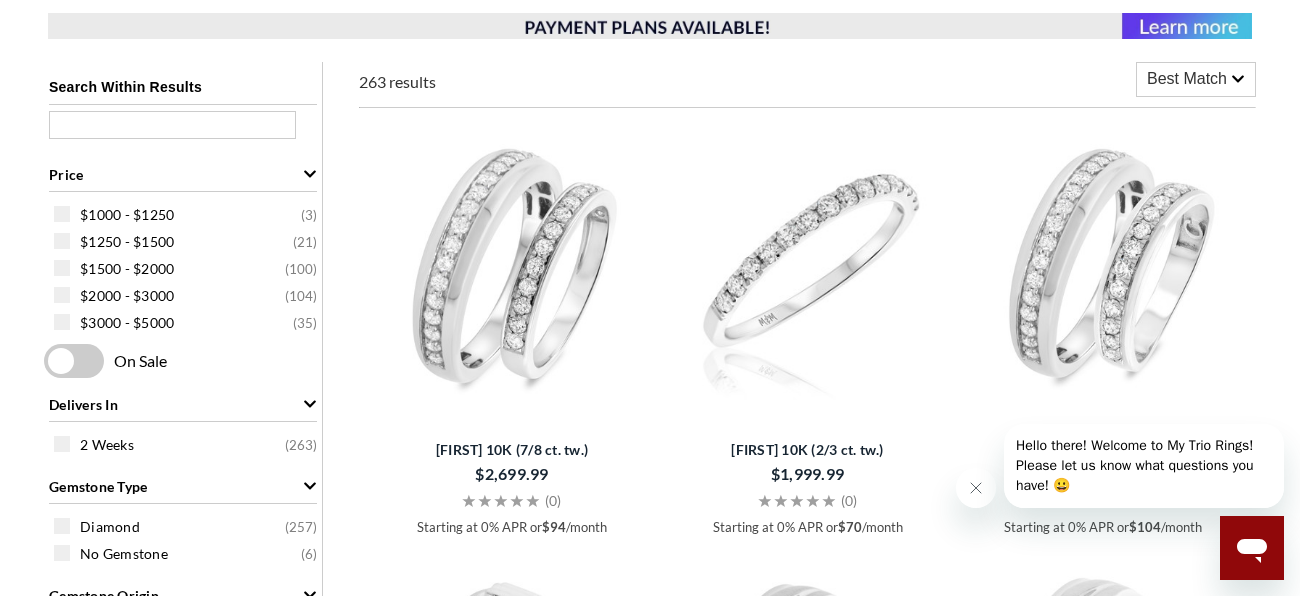click at bounding box center (808, 261) 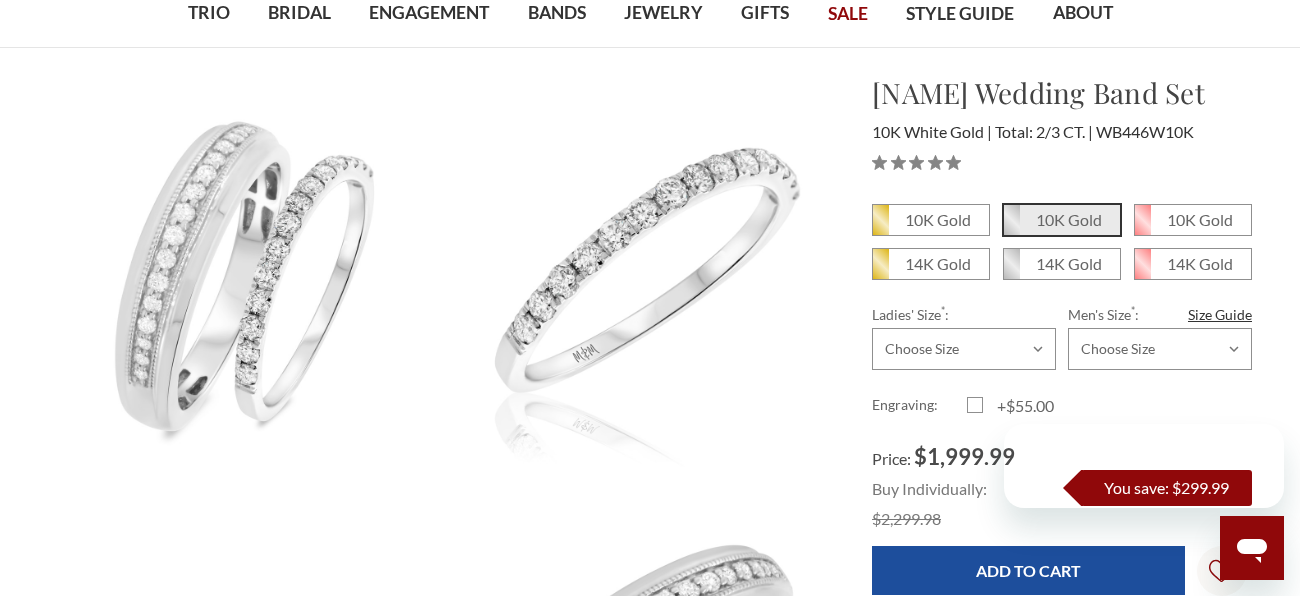 scroll, scrollTop: 152, scrollLeft: 0, axis: vertical 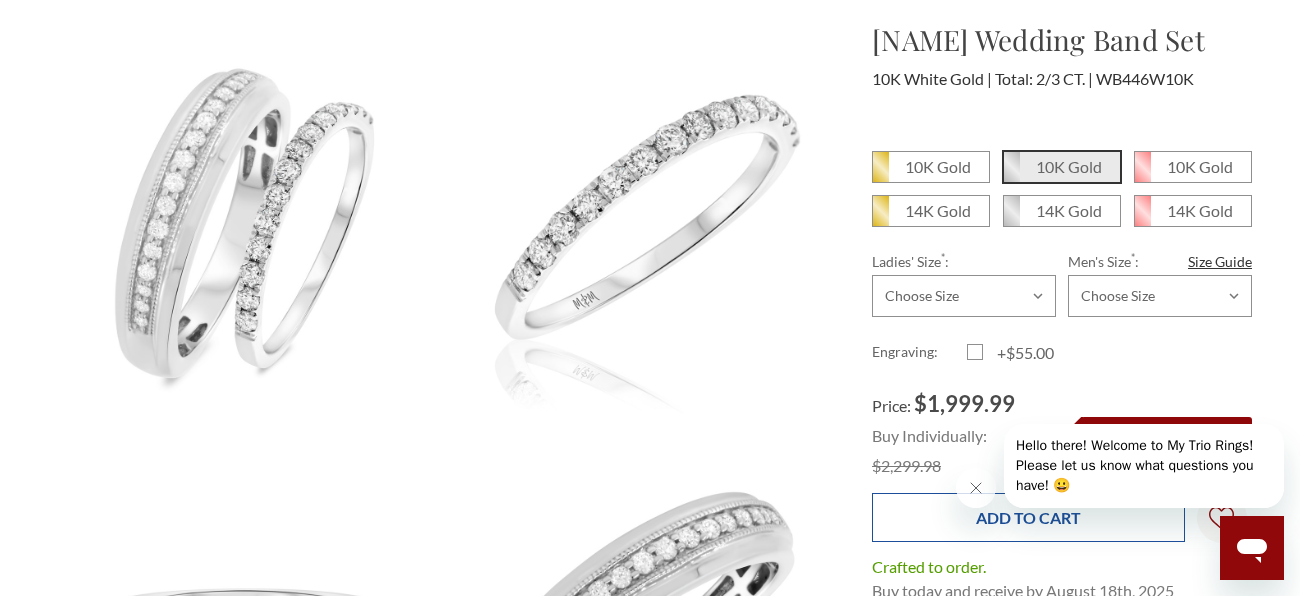 click on "Add to Cart" at bounding box center [1028, 517] 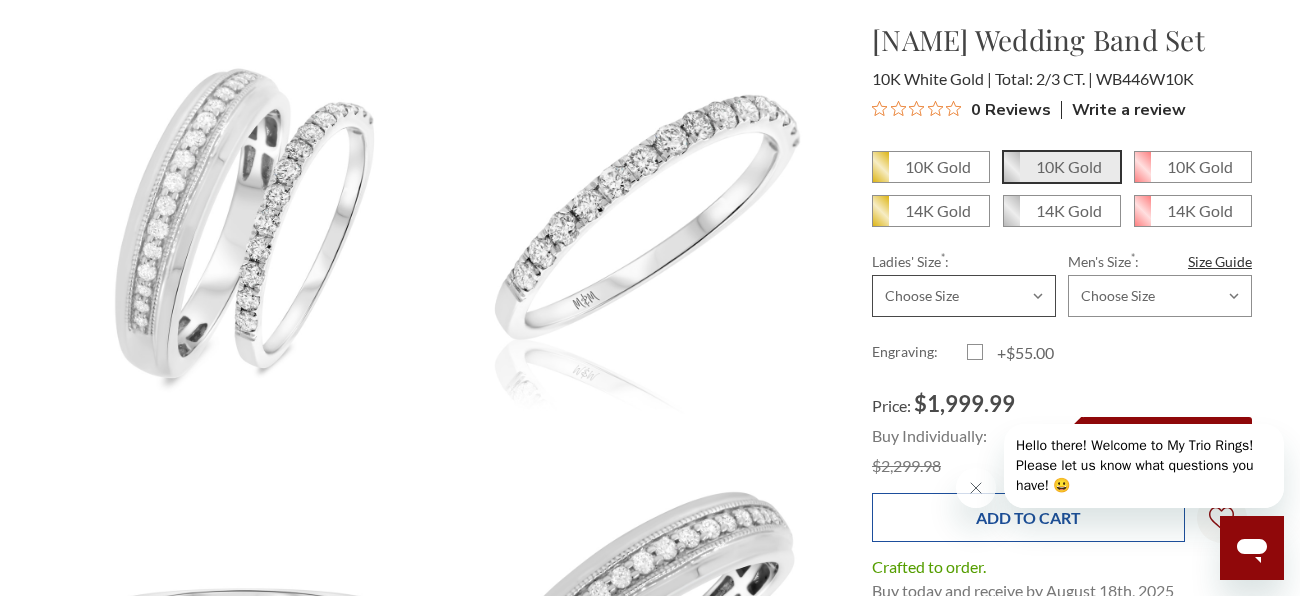 scroll, scrollTop: 0, scrollLeft: 0, axis: both 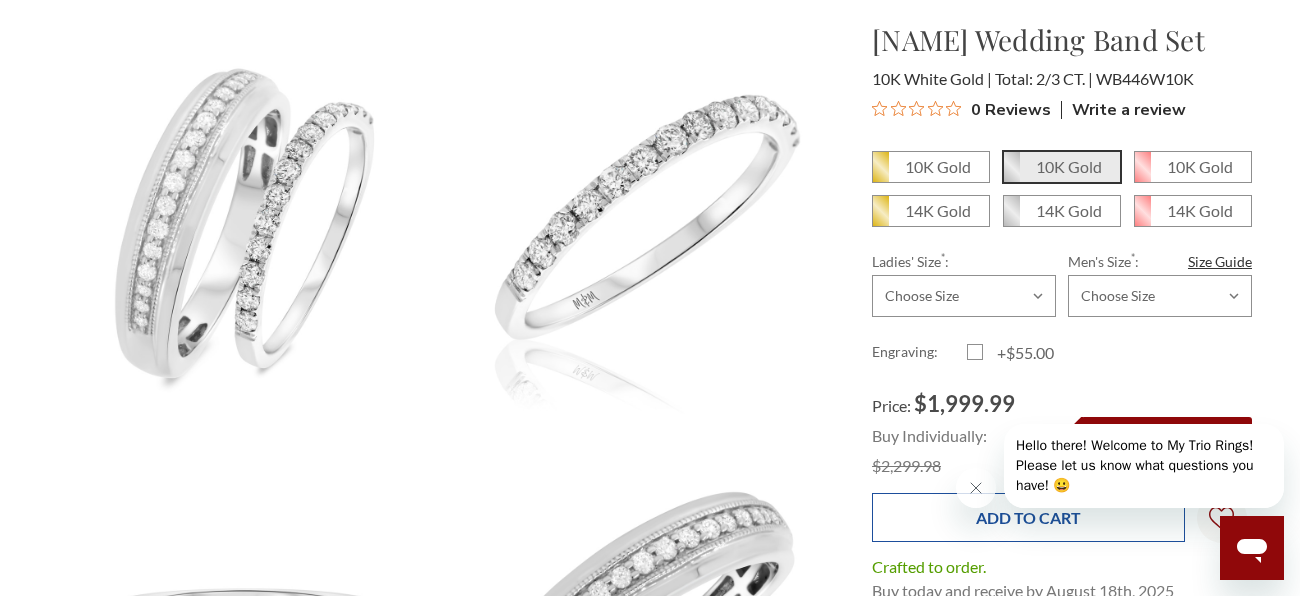 click on "Add to Cart" at bounding box center [1028, 517] 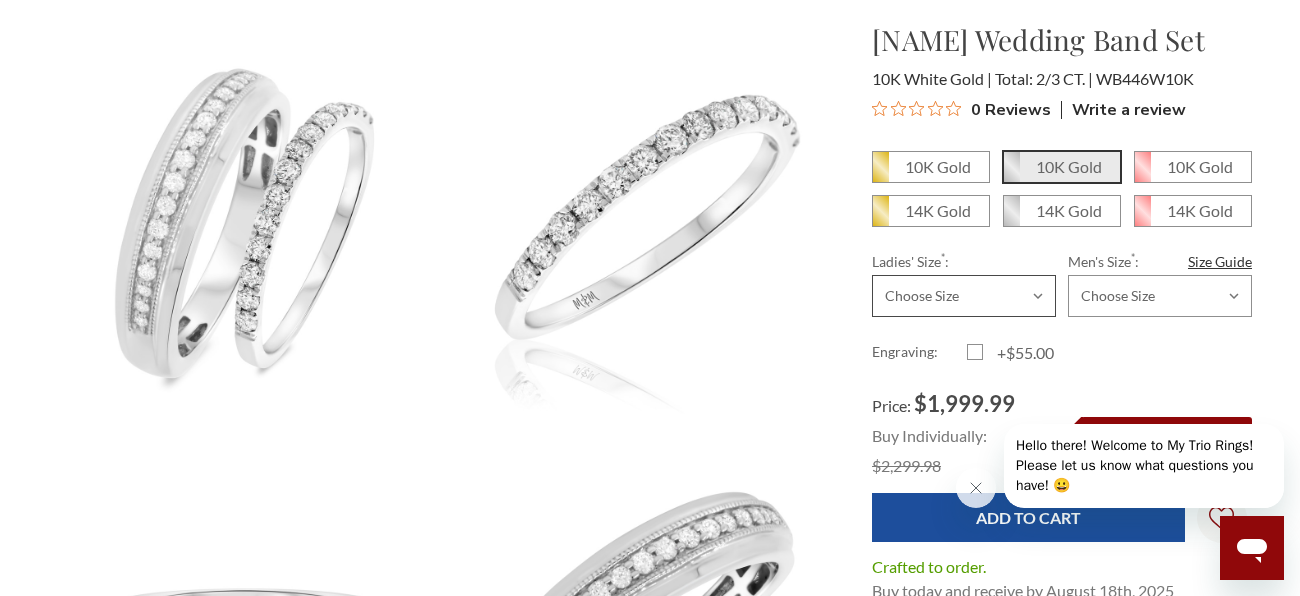 click on "Choose Size
8.00
8.25
8.50
8.75
9.00
9.25
9.50
9.75
10.00
10.25
10.50
10.75
11.00
11.25
11.50
11.75
12.00
12.25
12.50
12.75
13.00
13.25
13.50
13.75
14.00
14.25
14.50
14.75
15.00
15.25
15.50
15.75
16.00
16.25
16.50
16.75
17.00
17.25
17.50
17.75
18.00" at bounding box center [964, 296] 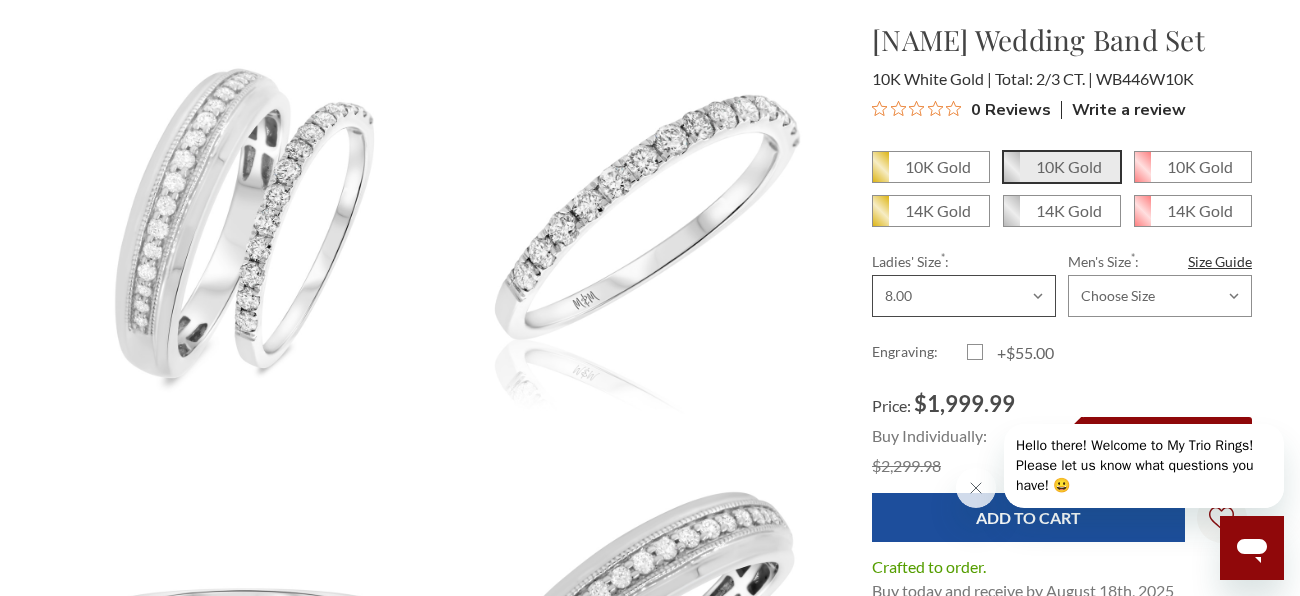 click on "Choose Size
8.00
8.25
8.50
8.75
9.00
9.25
9.50
9.75
10.00
10.25
10.50
10.75
11.00
11.25
11.50
11.75
12.00
12.25
12.50
12.75
13.00
13.25
13.50
13.75
14.00
14.25
14.50
14.75
15.00
15.25
15.50
15.75
16.00
16.25
16.50
16.75
17.00
17.25
17.50
17.75
18.00" at bounding box center (964, 296) 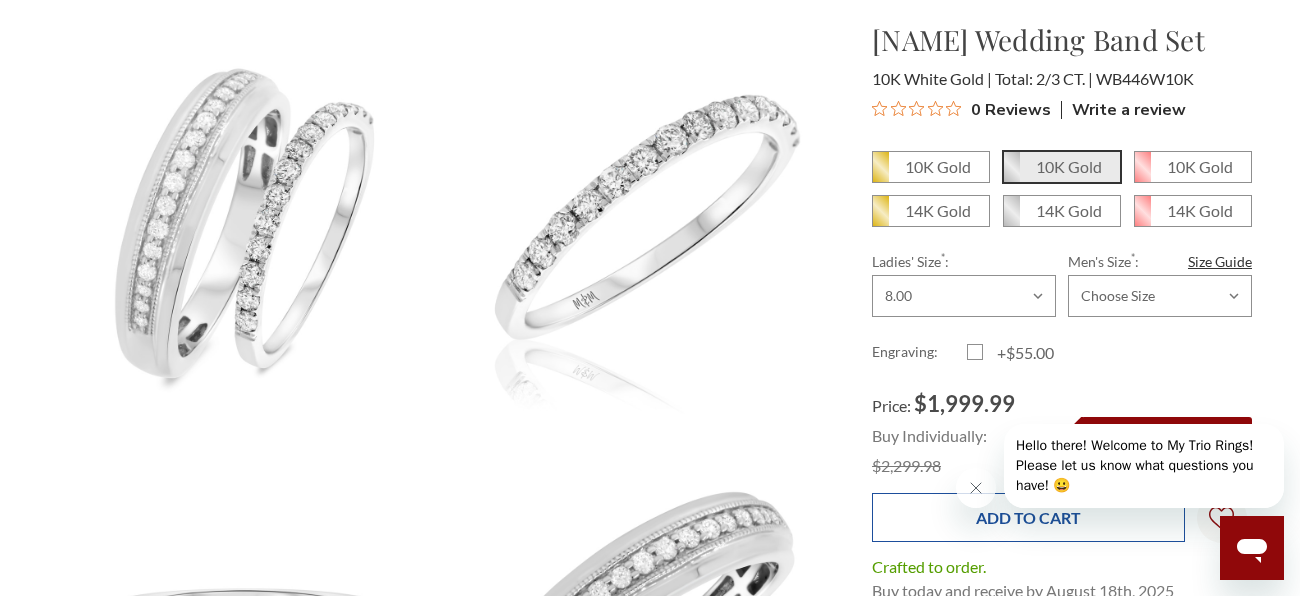 click on "Add to Cart" at bounding box center (1028, 517) 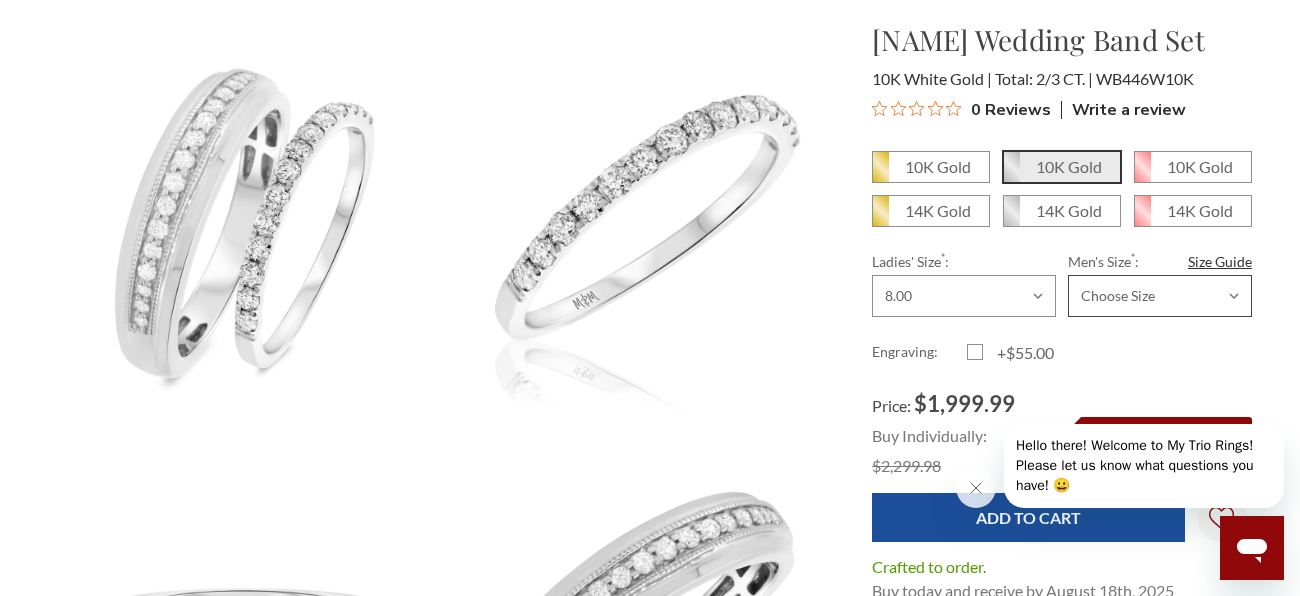 click on "Choose Size
10.00
10.25
10.50
10.75
11.00
11.25
11.50
11.75
12.00
12.25
12.50
12.75
13.00
13.25
13.50
13.75
14.00
14.25
14.50
14.75
15.00
15.25
15.50
15.75
16.00
16.25
16.50
16.75
17.00
17.25
17.50
17.75
18.00
18.25
18.50
18.75
19.00
19.25
19.50
19.75
20.00" at bounding box center (1160, 296) 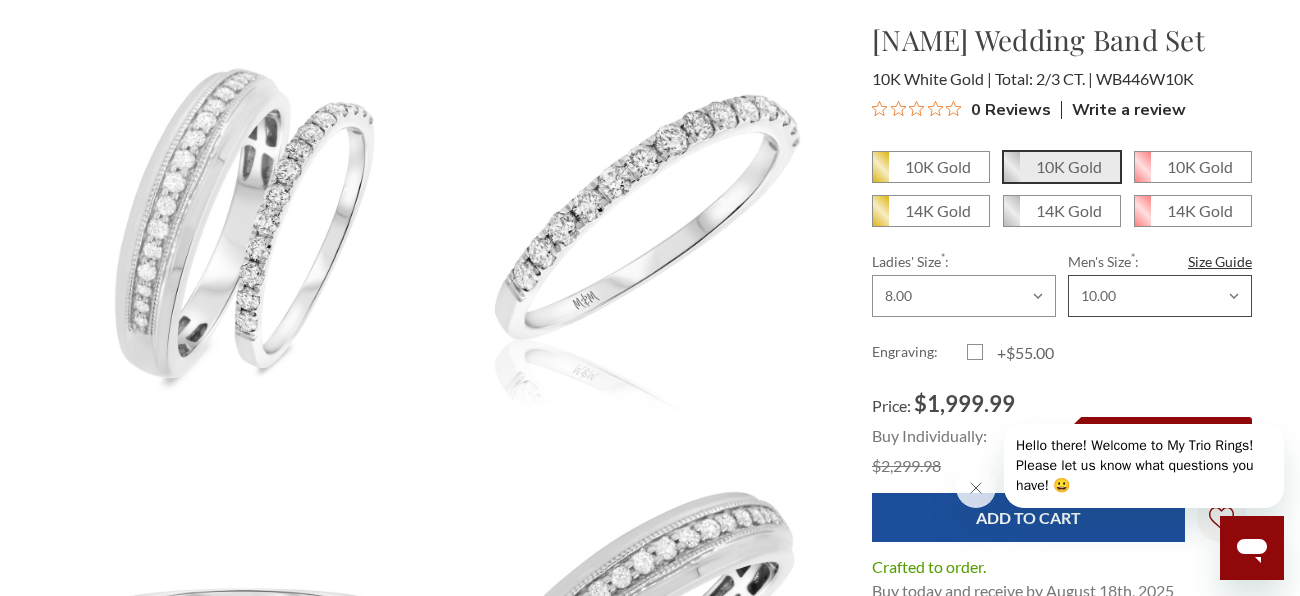 click on "Choose Size
10.00
10.25
10.50
10.75
11.00
11.25
11.50
11.75
12.00
12.25
12.50
12.75
13.00
13.25
13.50
13.75
14.00
14.25
14.50
14.75
15.00
15.25
15.50
15.75
16.00
16.25
16.50
16.75
17.00
17.25
17.50
17.75
18.00
18.25
18.50
18.75
19.00
19.25
19.50
19.75
20.00" at bounding box center (1160, 296) 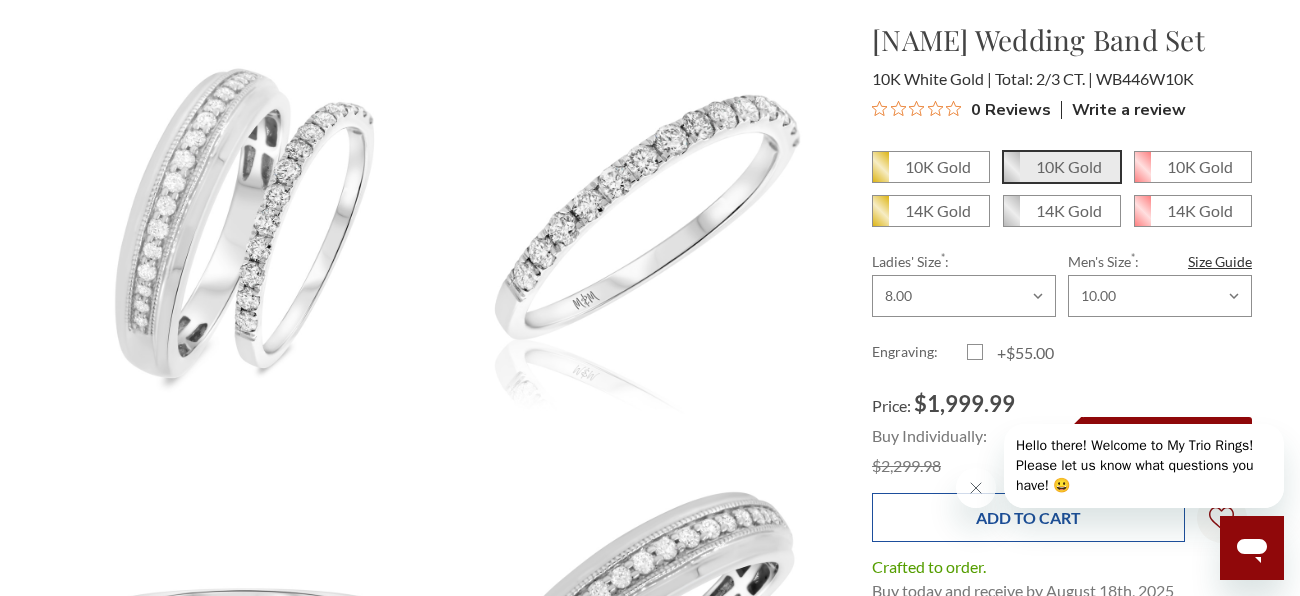 click on "Add to Cart" at bounding box center [1028, 517] 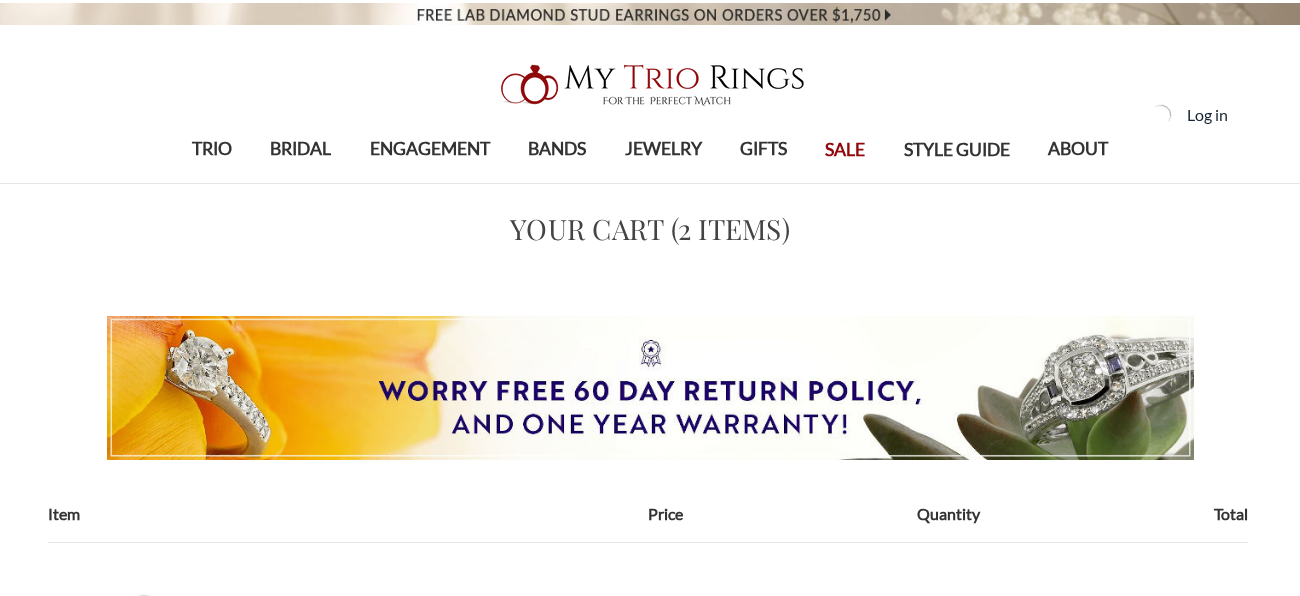 scroll, scrollTop: 0, scrollLeft: 0, axis: both 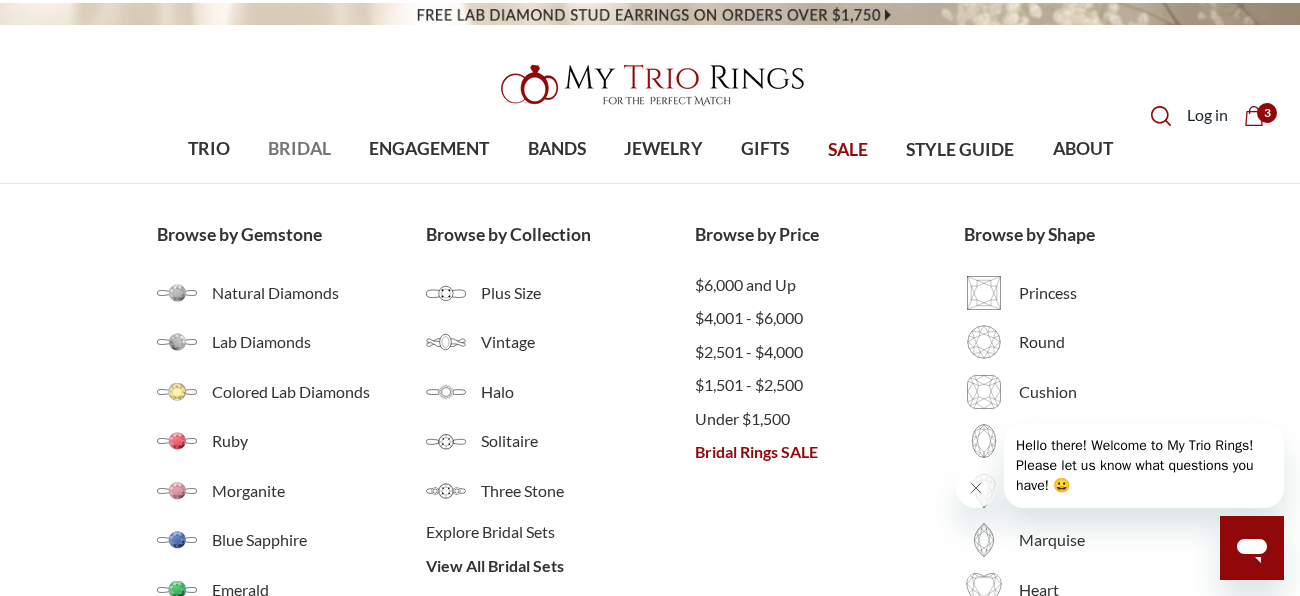 click on "BRIDAL" at bounding box center [299, 149] 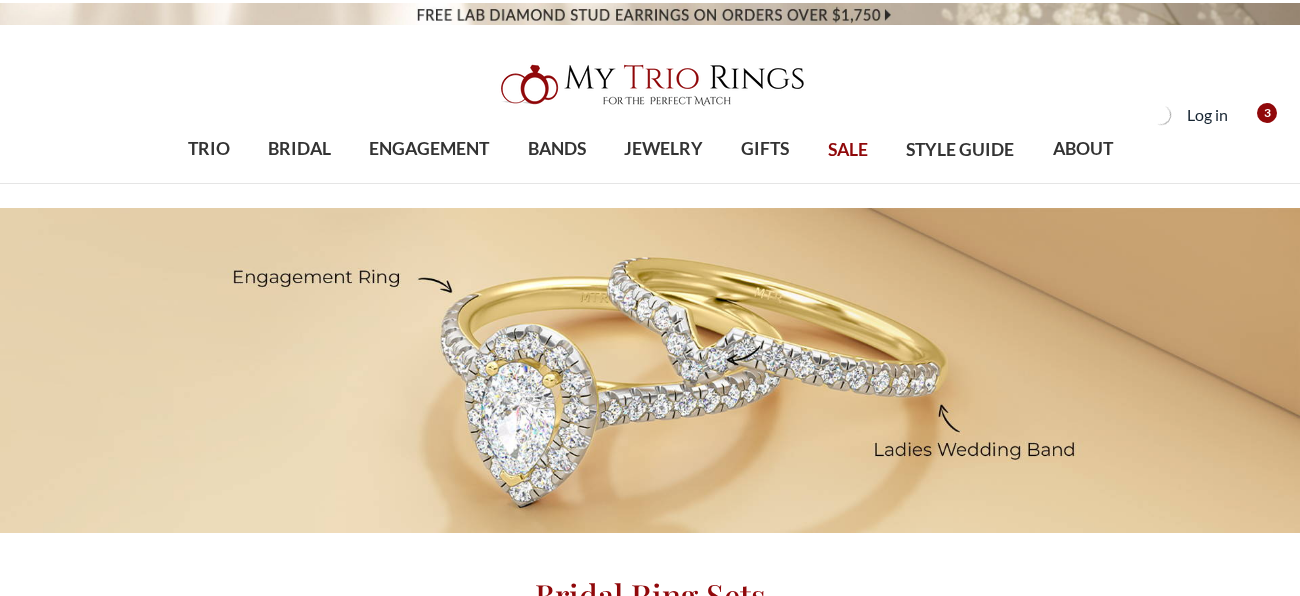 scroll, scrollTop: 0, scrollLeft: 0, axis: both 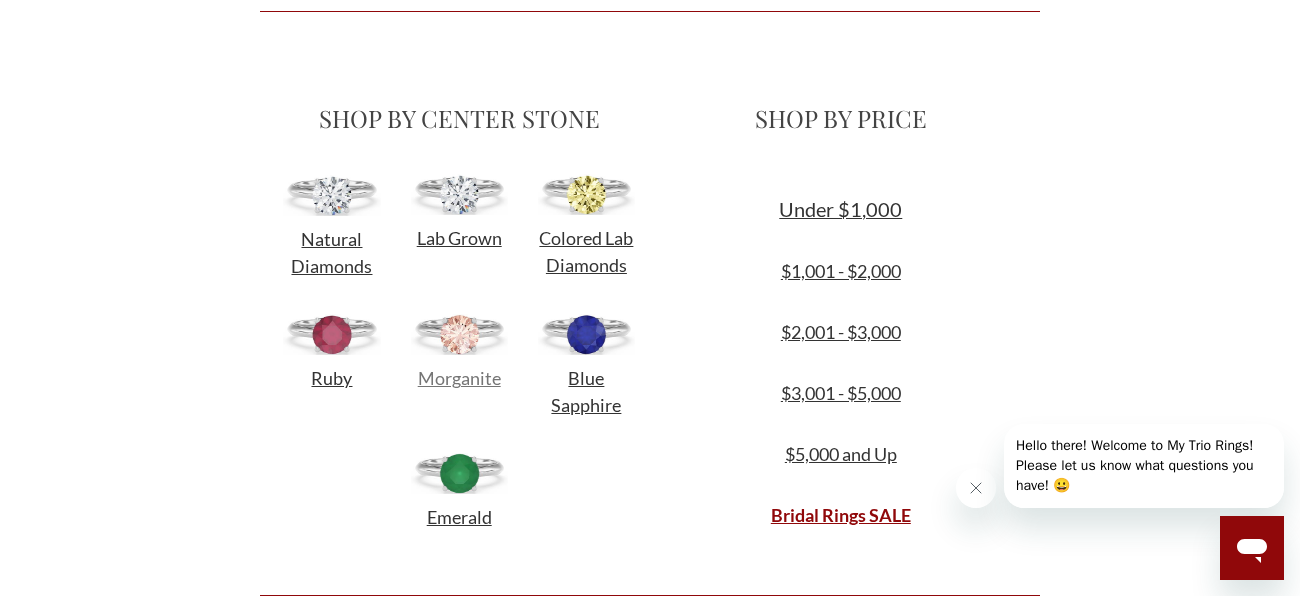 click on "Morganite" at bounding box center [459, 378] 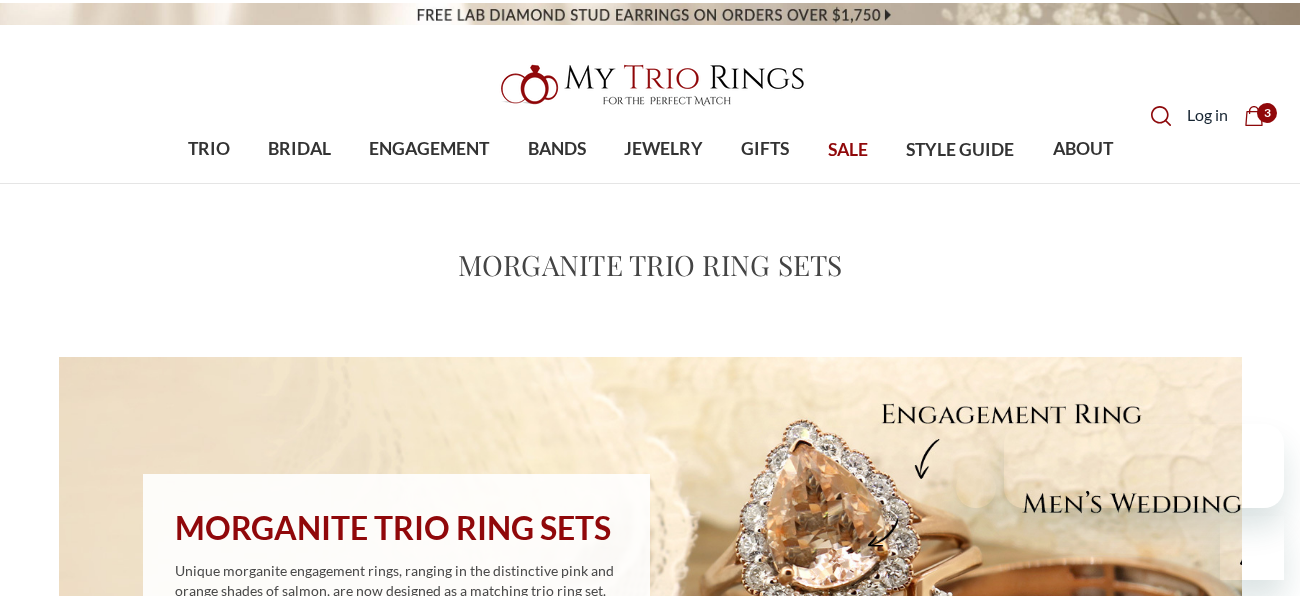 scroll, scrollTop: 599, scrollLeft: 0, axis: vertical 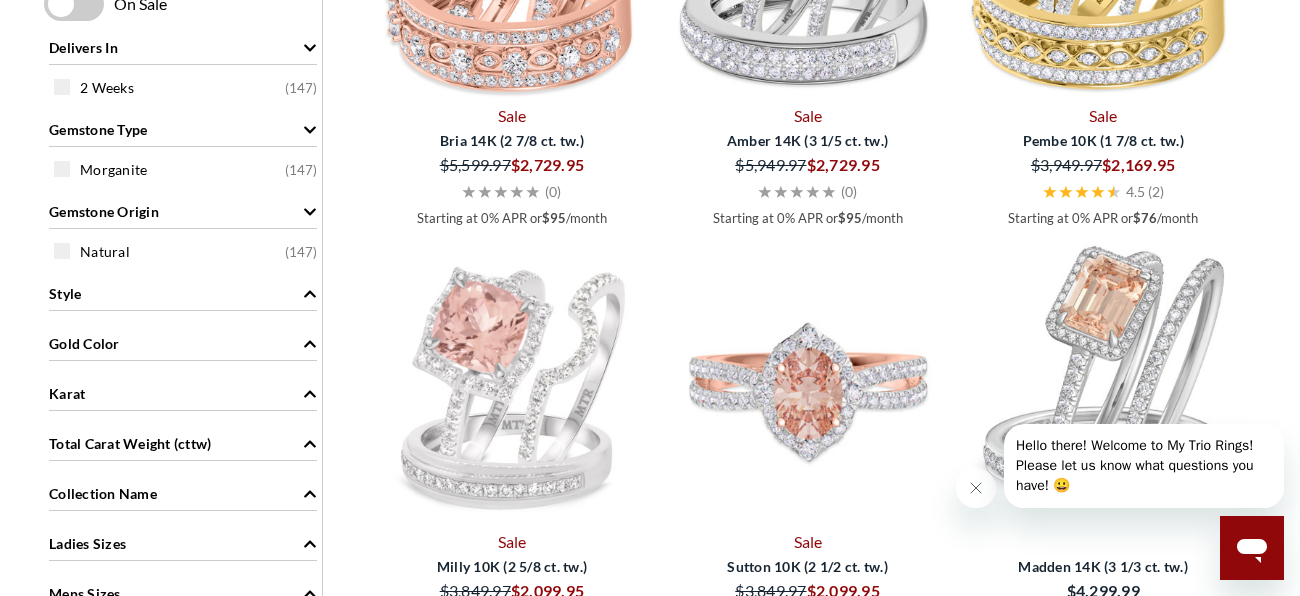 click at bounding box center [808, 384] 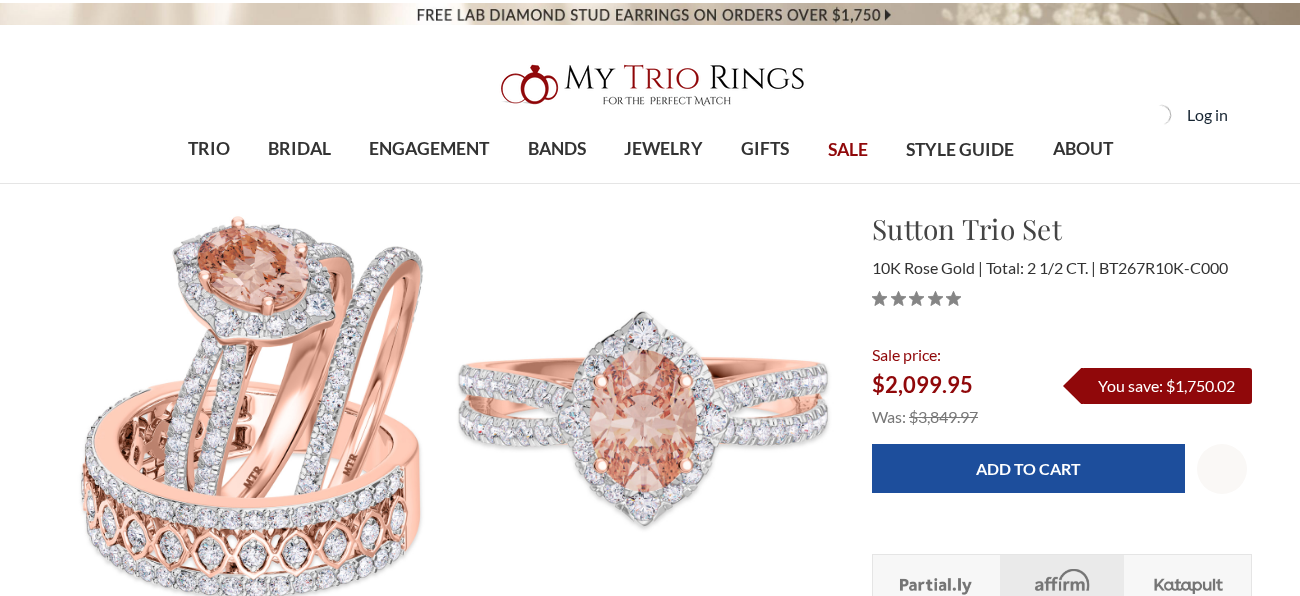 scroll, scrollTop: 0, scrollLeft: 0, axis: both 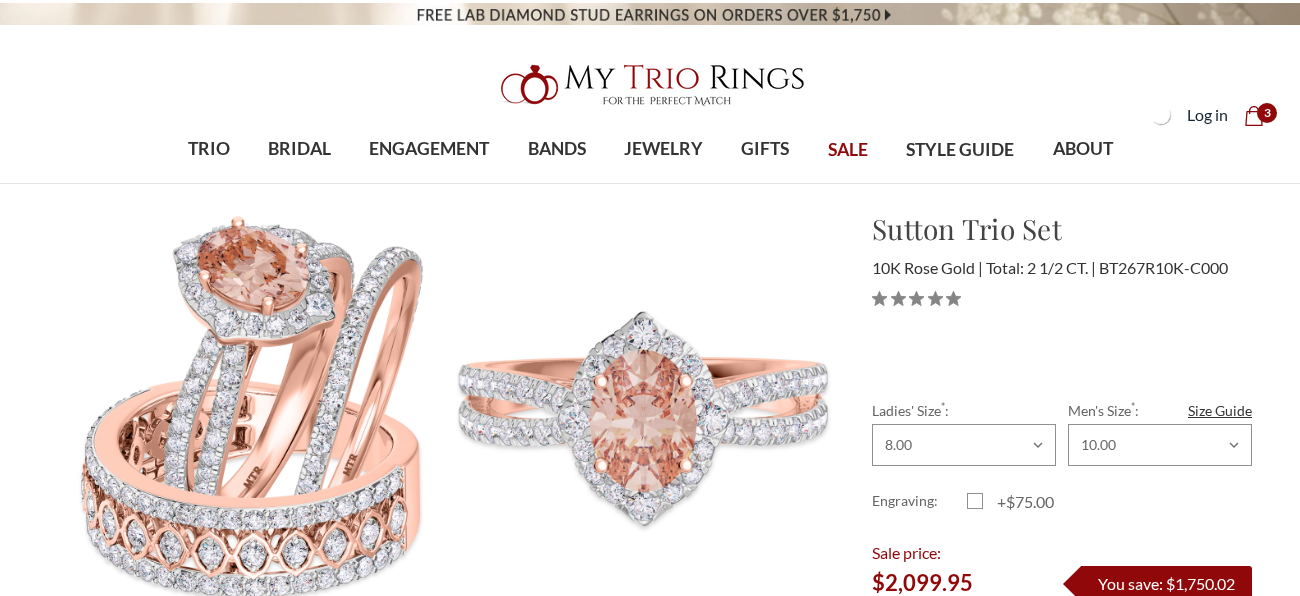 click at bounding box center [641, 405] 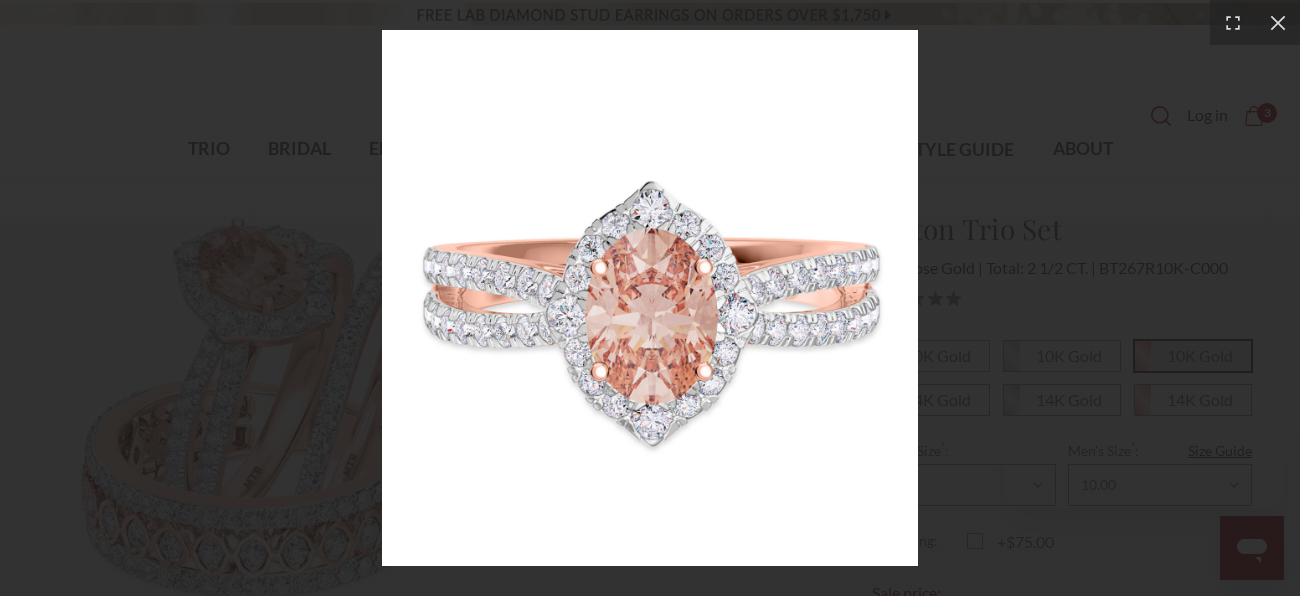 scroll, scrollTop: 0, scrollLeft: 0, axis: both 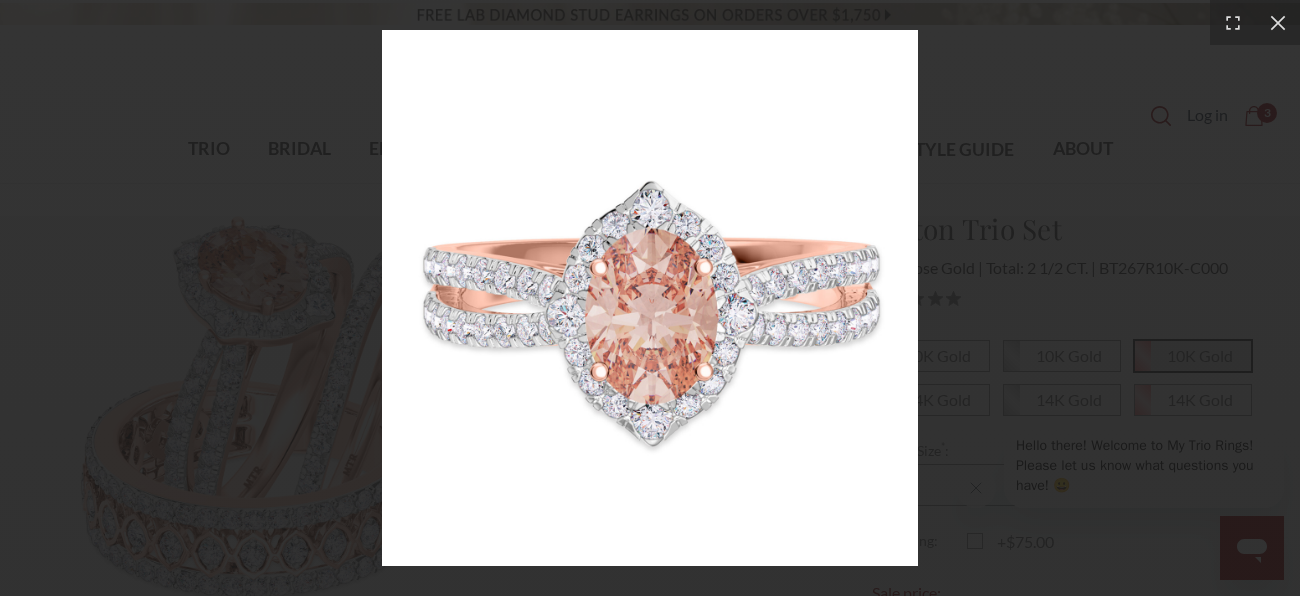click at bounding box center [650, 298] 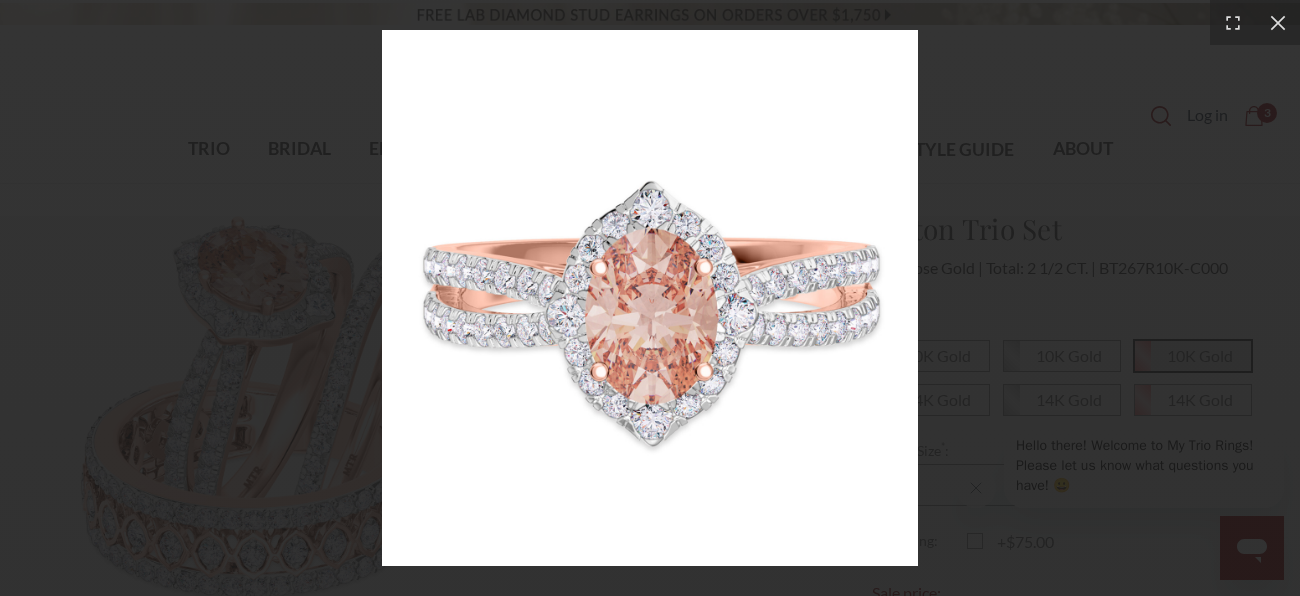 scroll, scrollTop: 0, scrollLeft: 0, axis: both 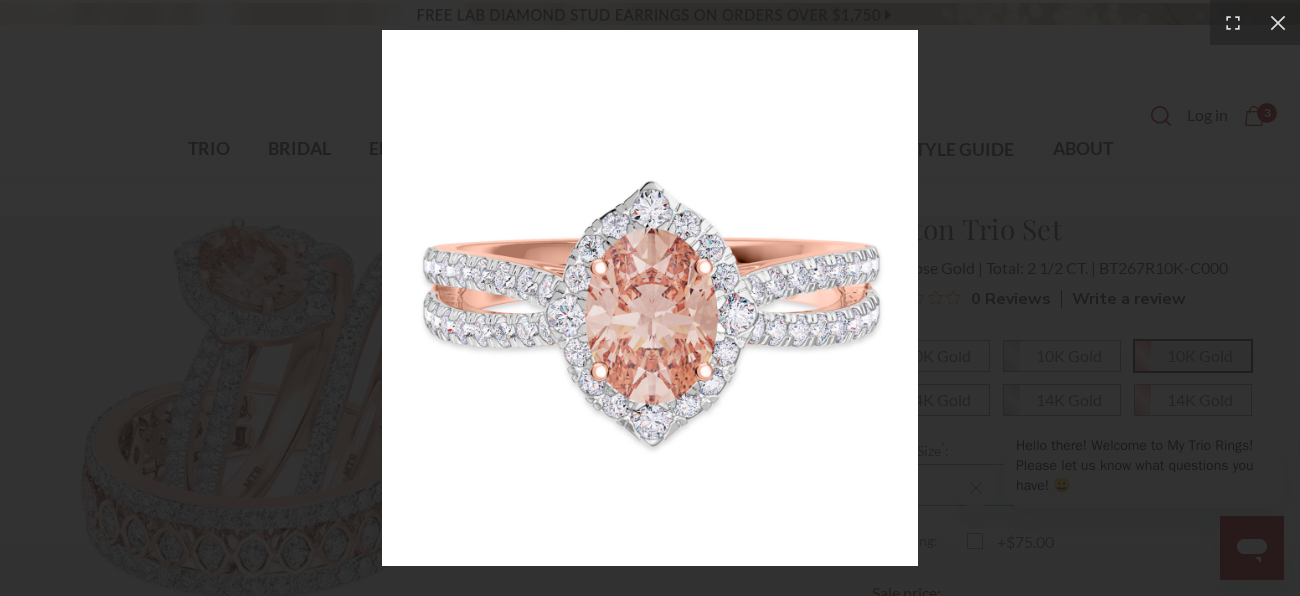 click at bounding box center (650, 298) 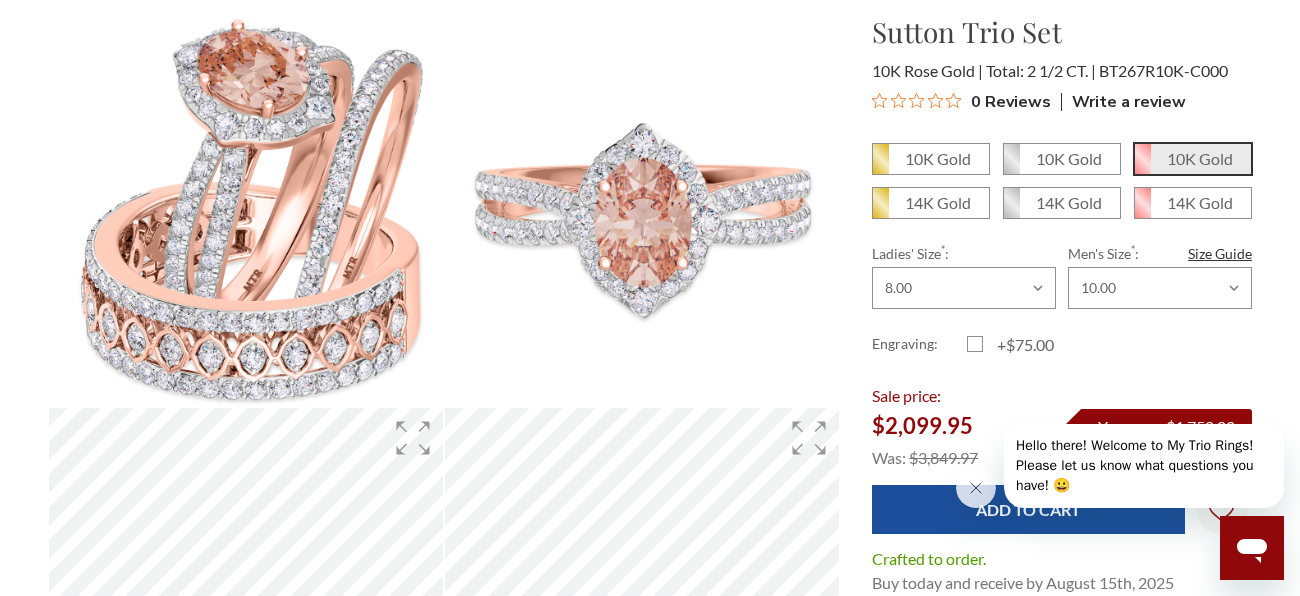 scroll, scrollTop: 199, scrollLeft: 0, axis: vertical 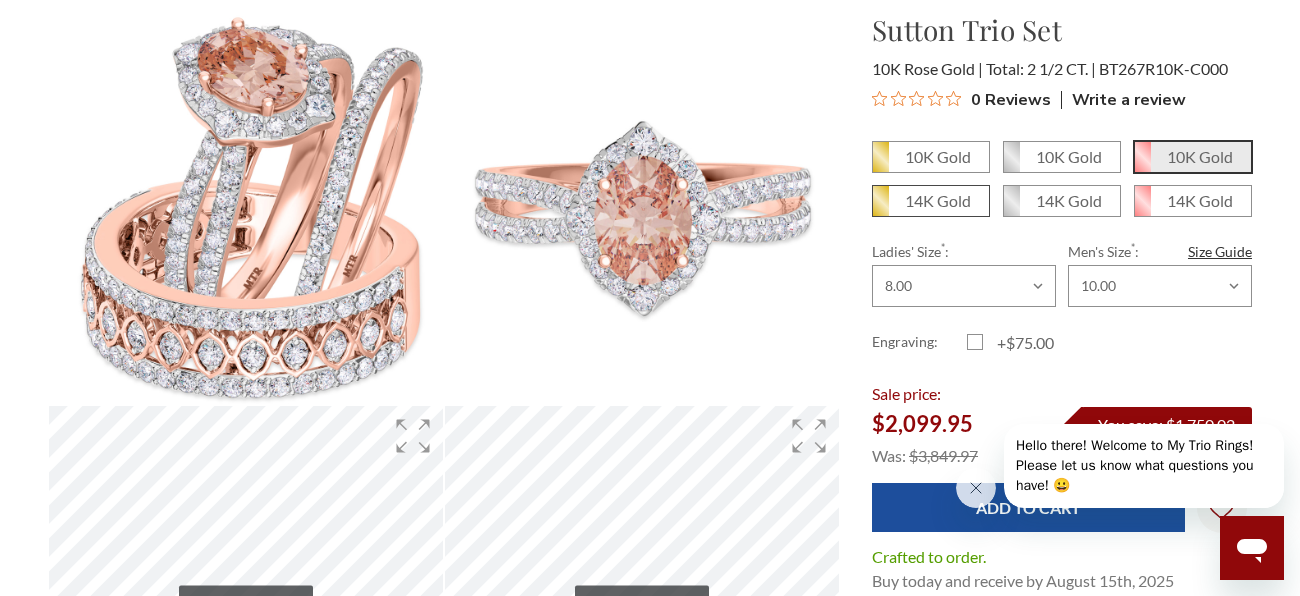 click on "14K  Gold" at bounding box center [931, 201] 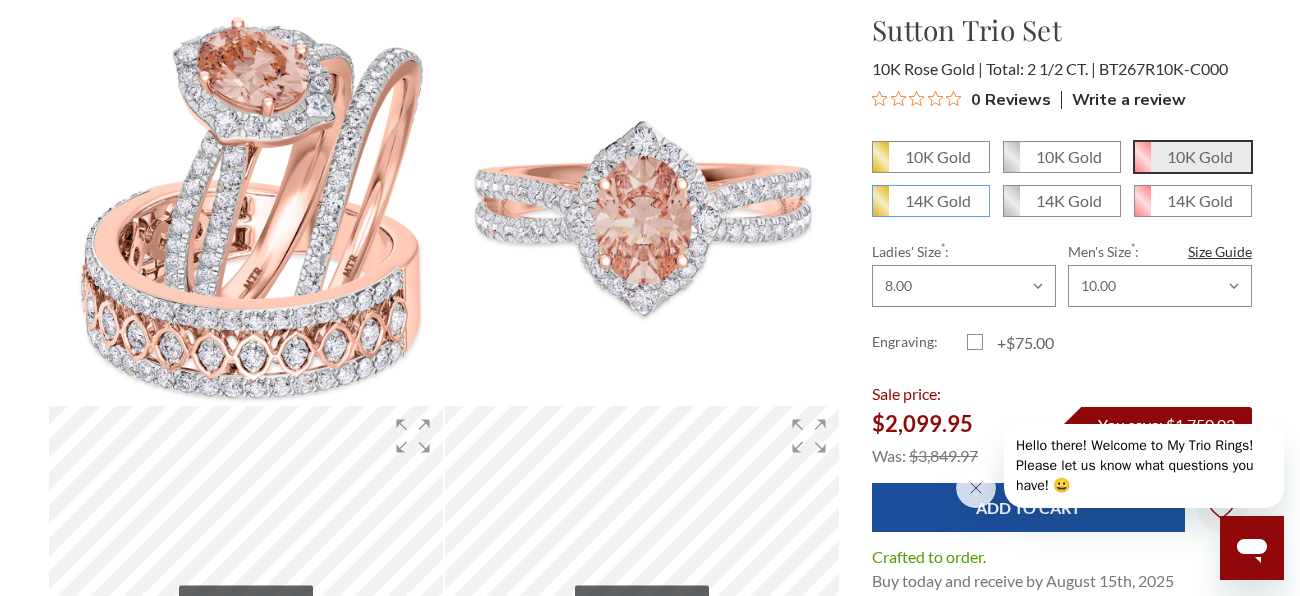click on "14K  Gold" at bounding box center (880, 208) 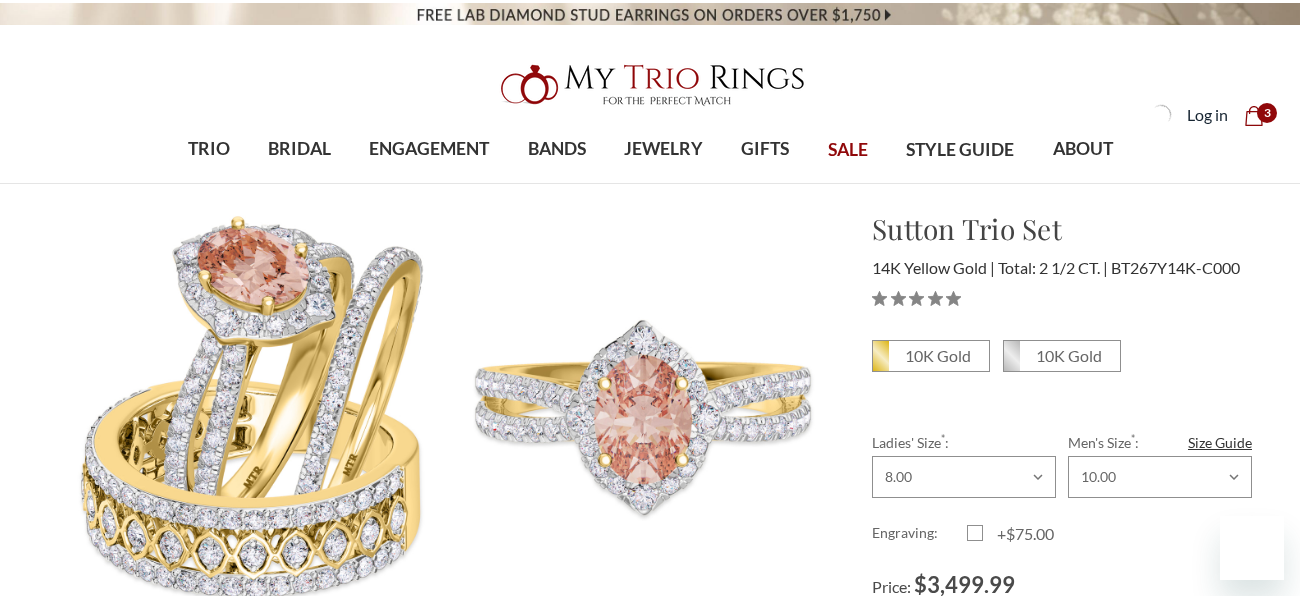 scroll, scrollTop: 0, scrollLeft: 0, axis: both 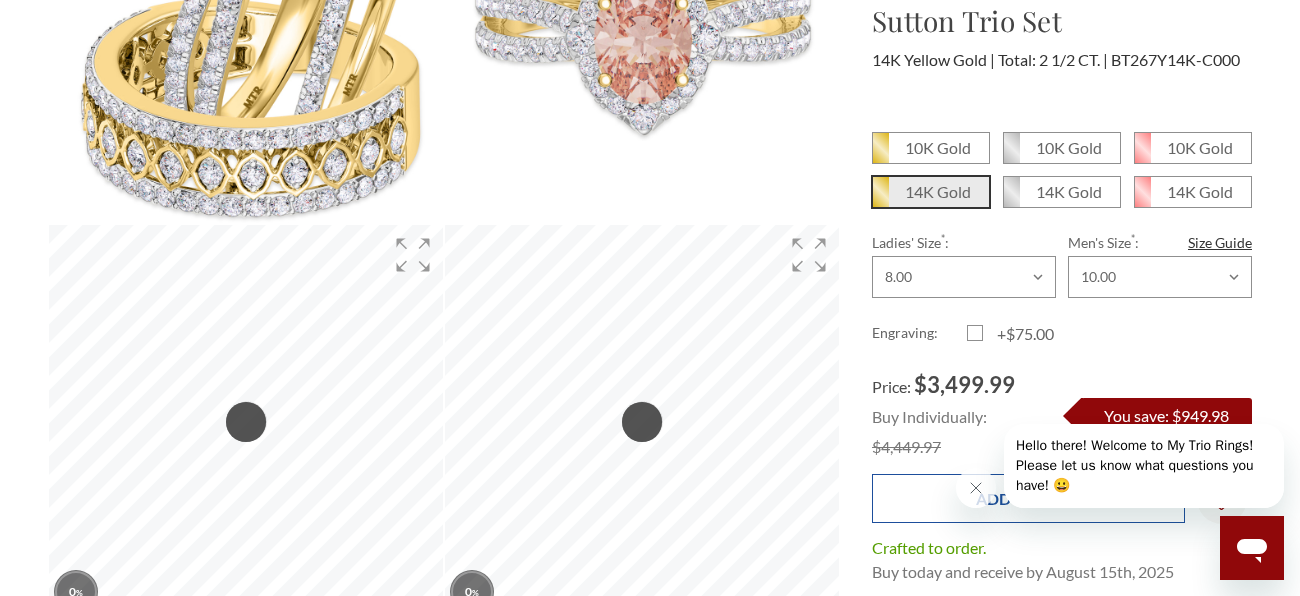 click on "Add to Cart" at bounding box center (1028, 498) 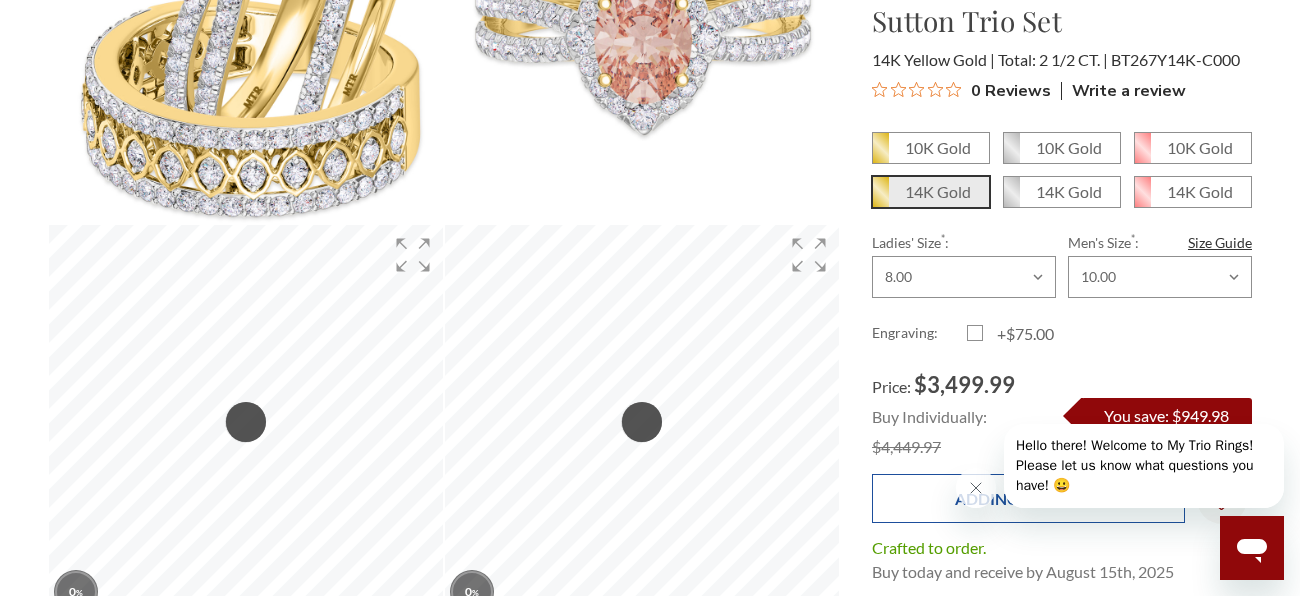 scroll, scrollTop: 0, scrollLeft: 0, axis: both 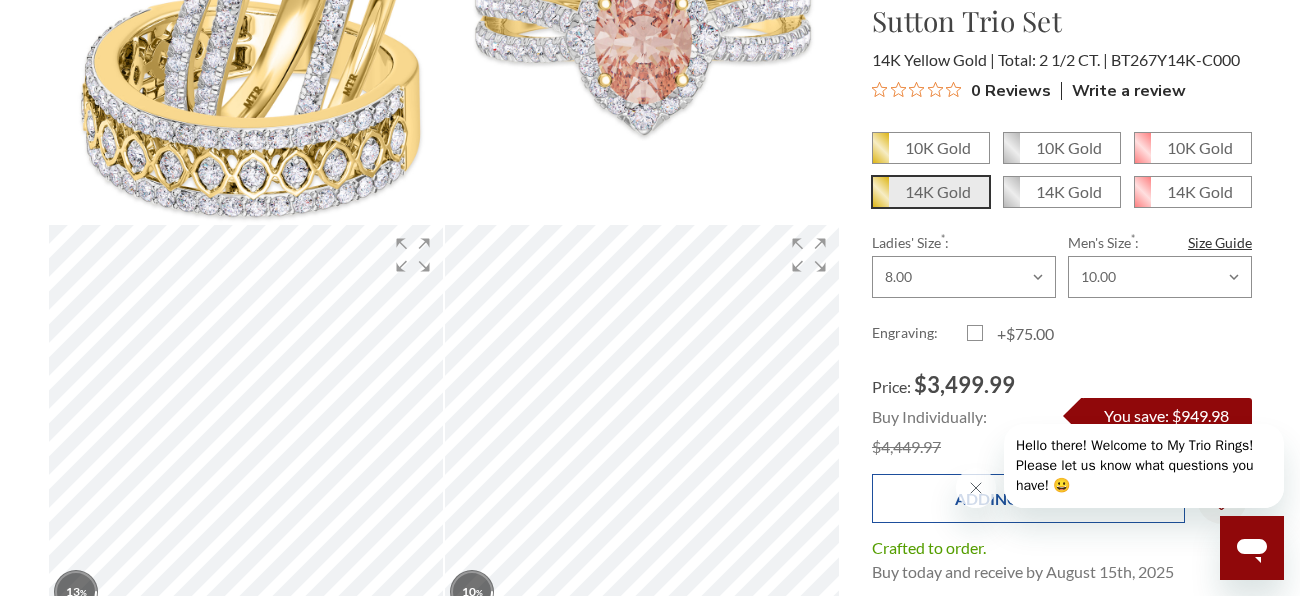 type on "Add to Cart" 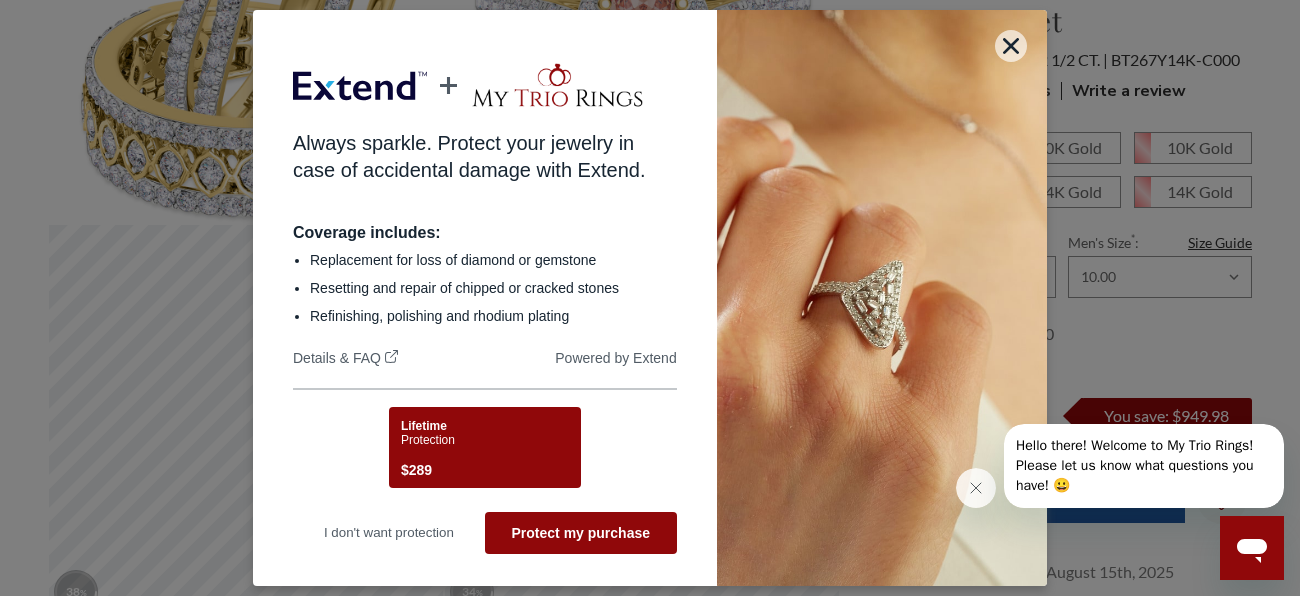 scroll, scrollTop: 0, scrollLeft: 0, axis: both 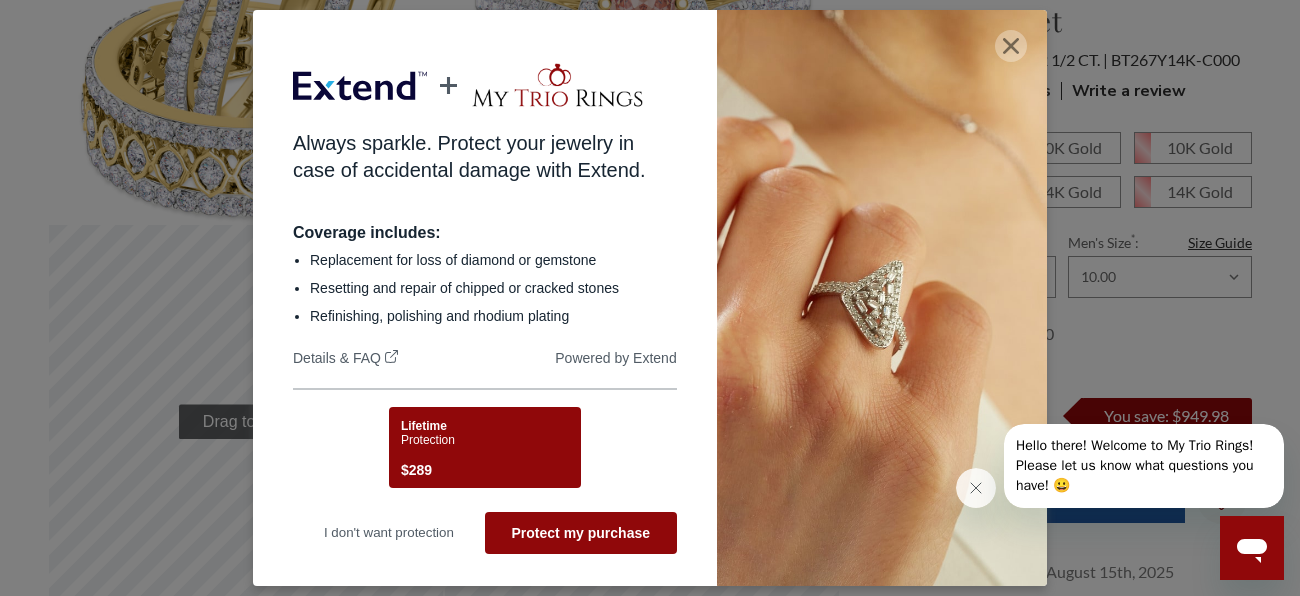 click 